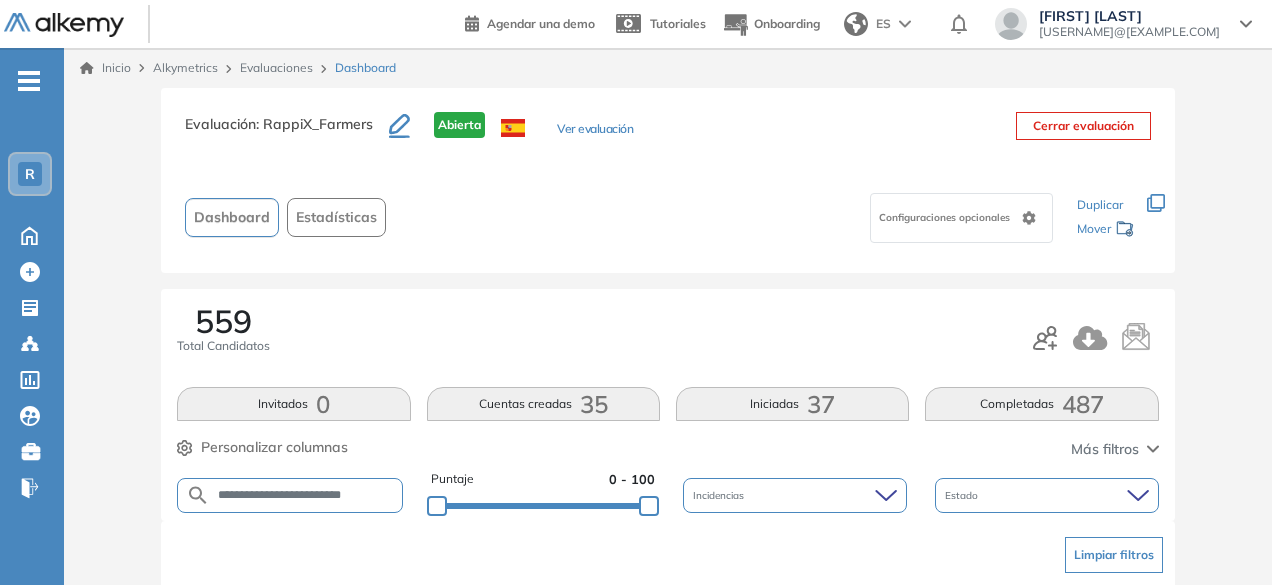 scroll, scrollTop: 142, scrollLeft: 0, axis: vertical 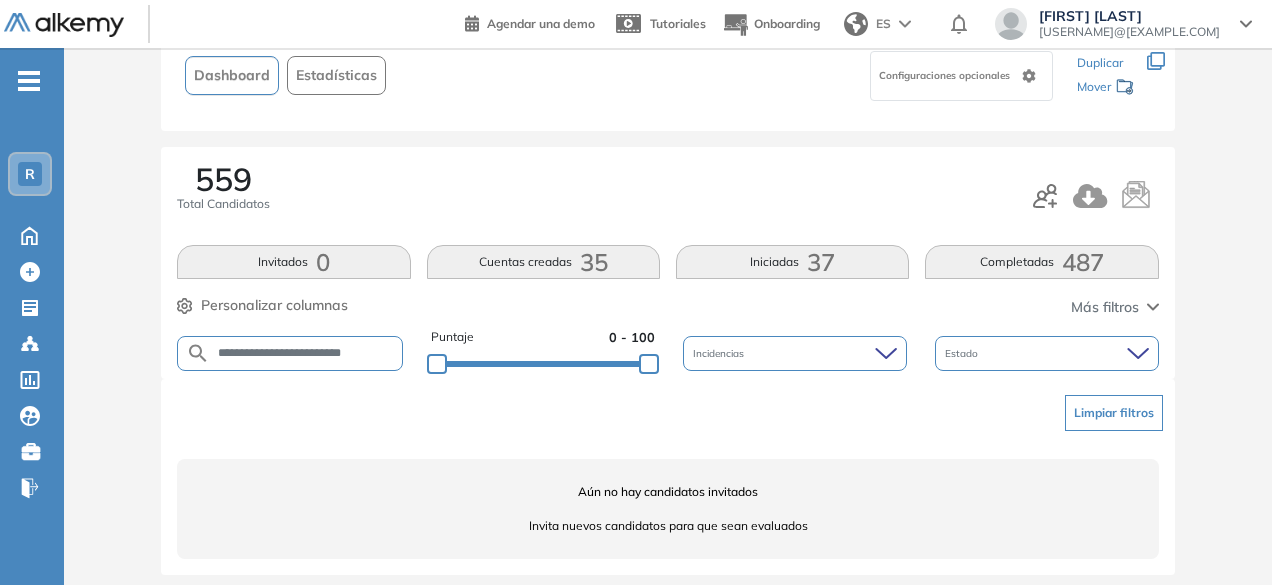 click on "**********" at bounding box center [305, 353] 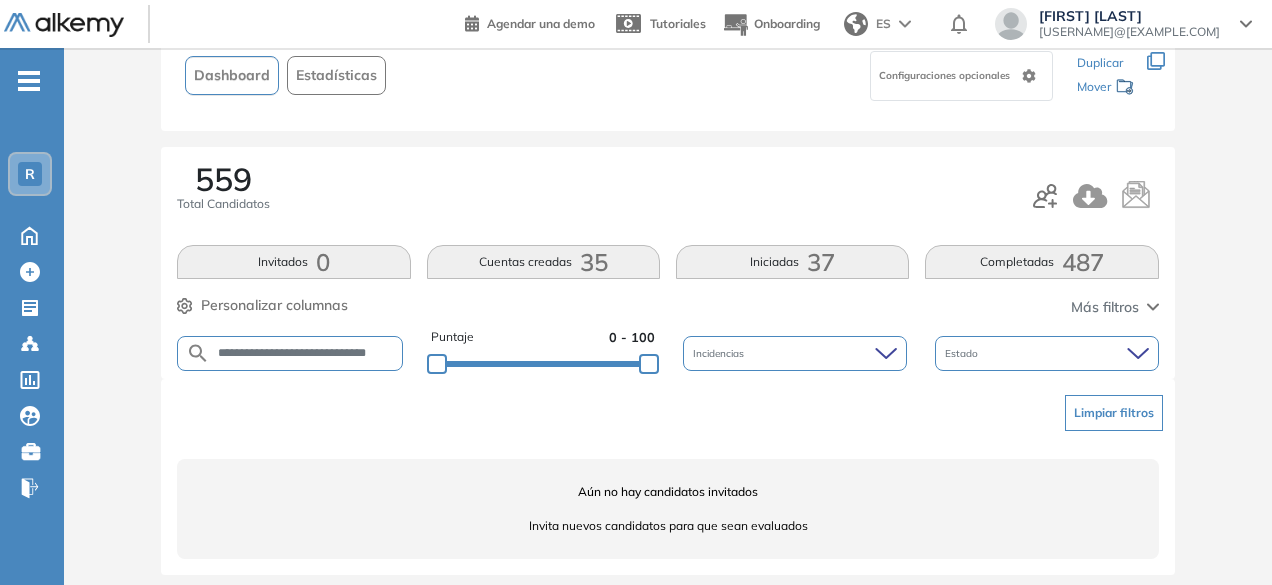 scroll, scrollTop: 0, scrollLeft: 12, axis: horizontal 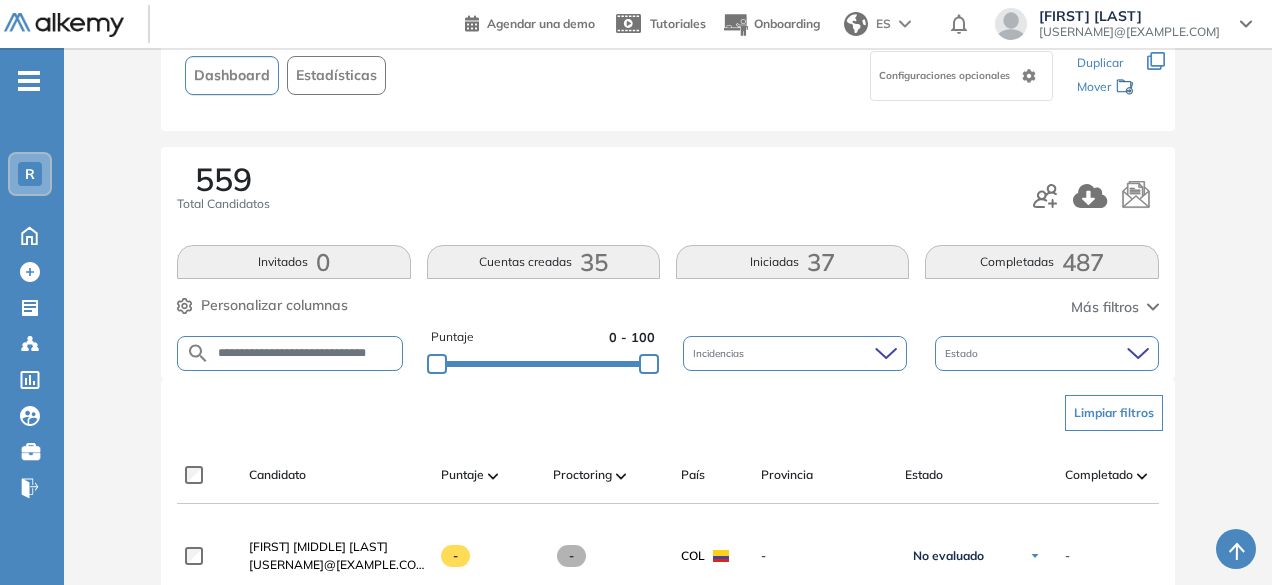 click on "**********" at bounding box center [306, 353] 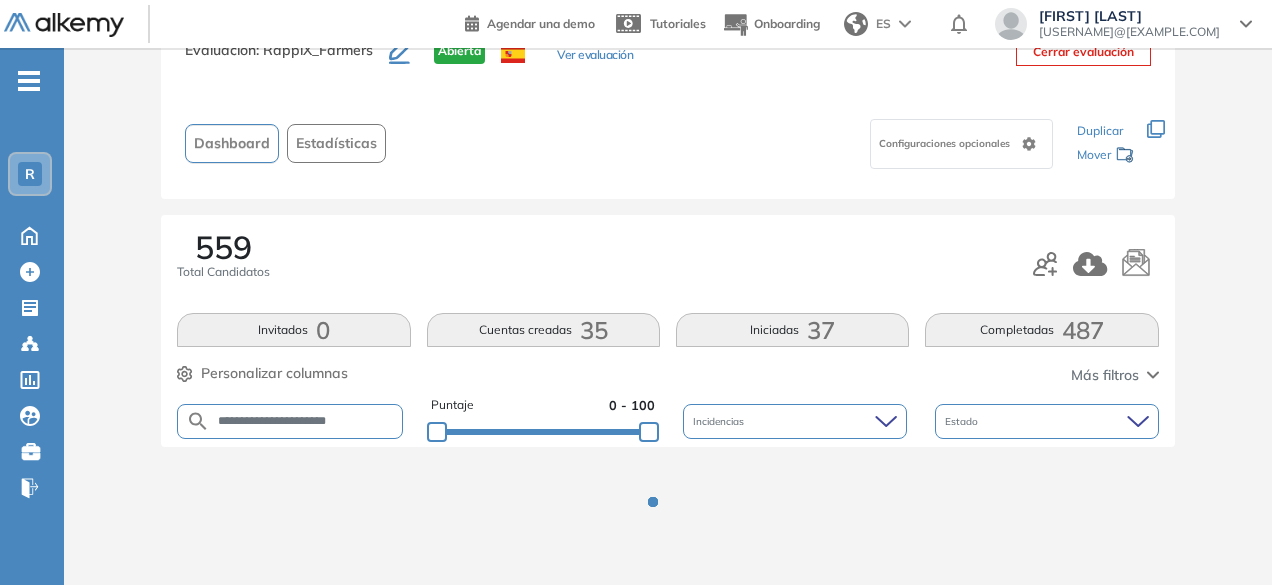 scroll, scrollTop: 142, scrollLeft: 0, axis: vertical 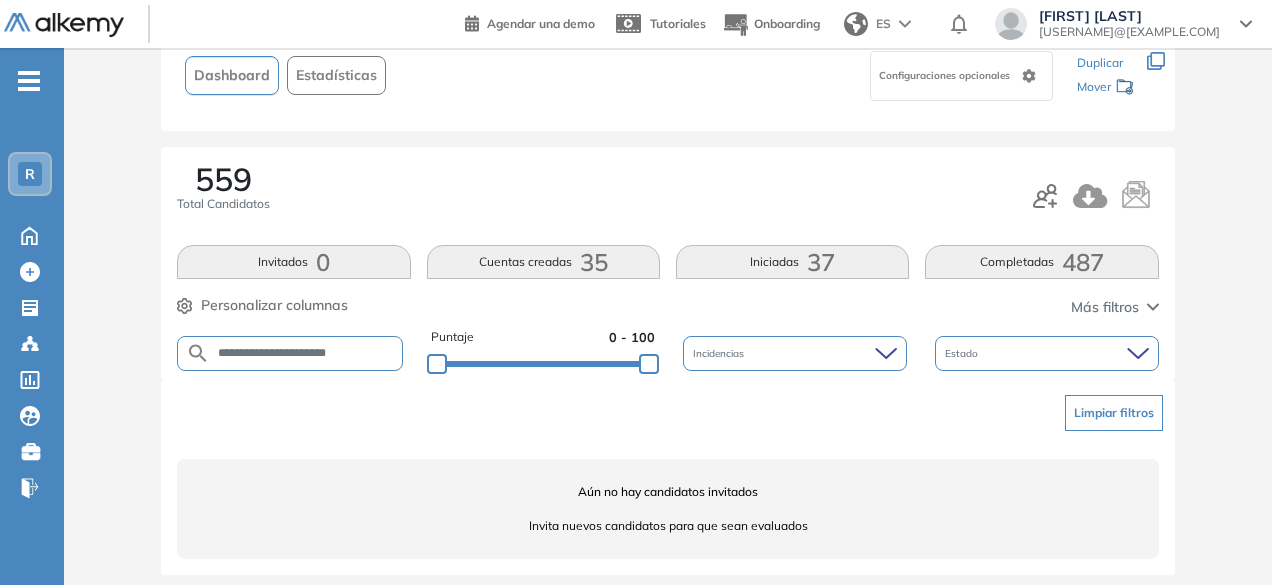 click on "**********" at bounding box center [306, 353] 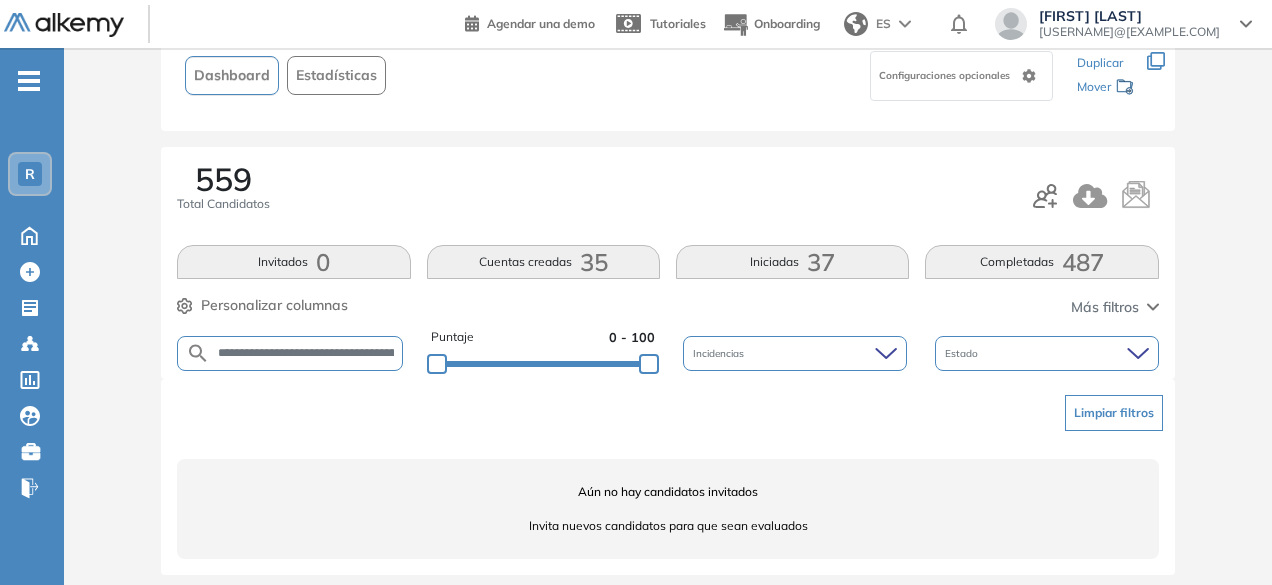scroll, scrollTop: 0, scrollLeft: 159, axis: horizontal 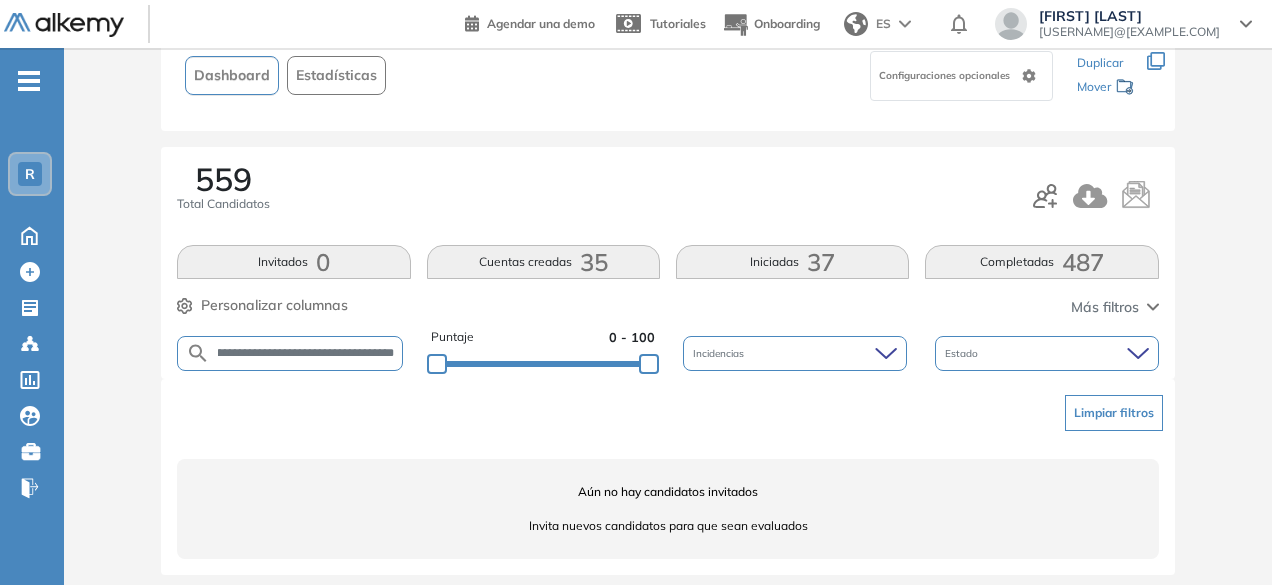 click on "**********" at bounding box center [306, 353] 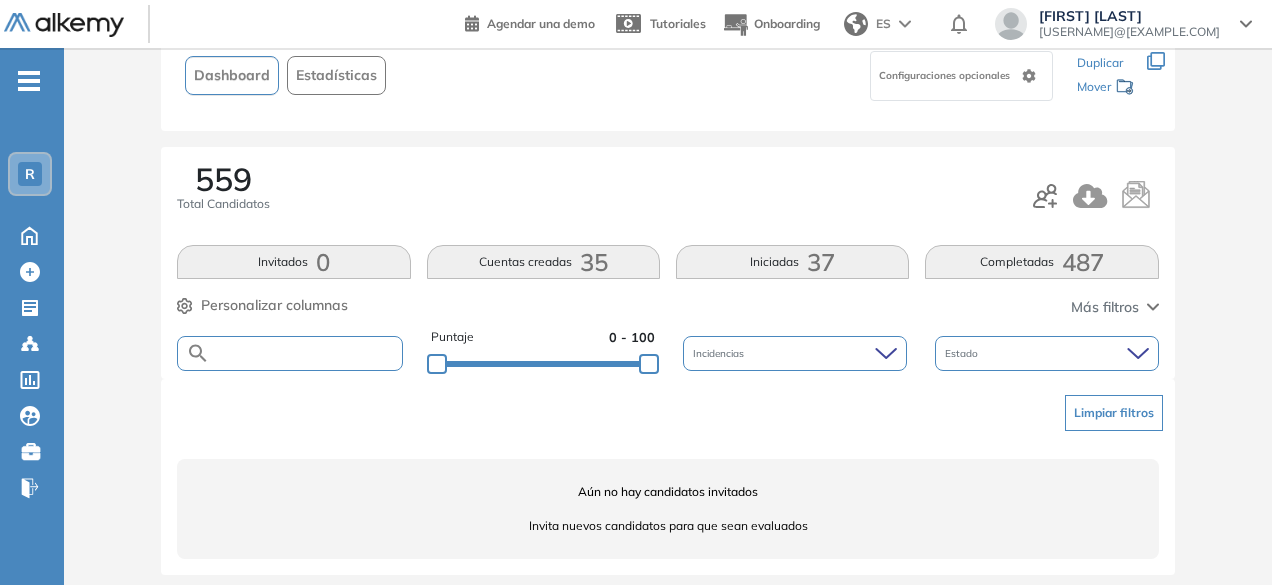 paste on "**********" 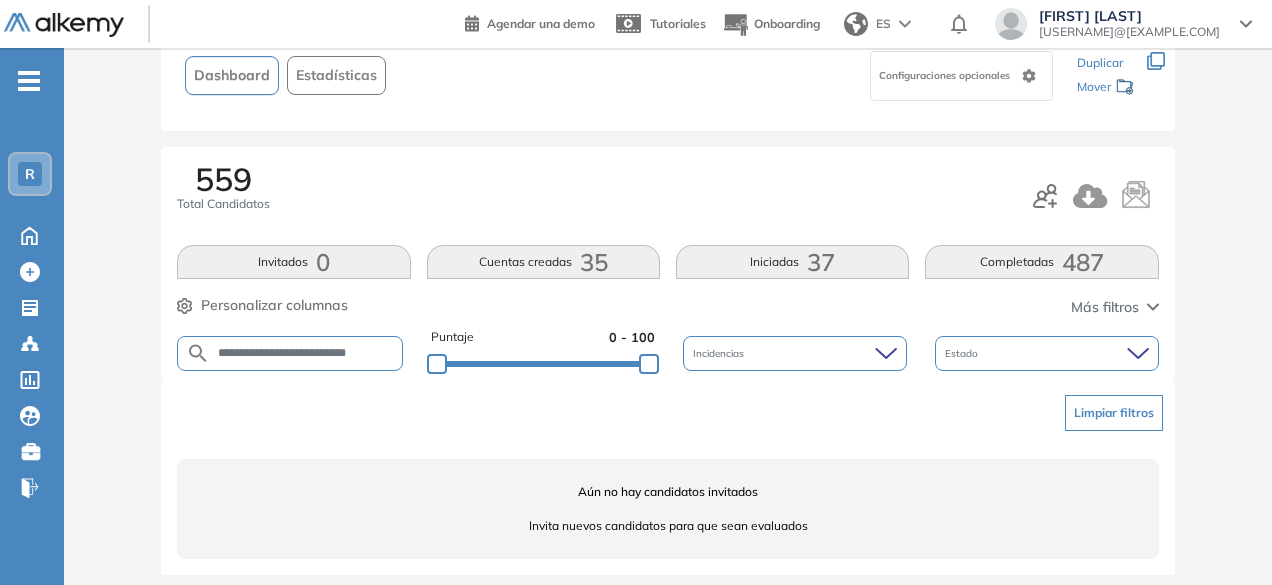 scroll, scrollTop: 0, scrollLeft: 28, axis: horizontal 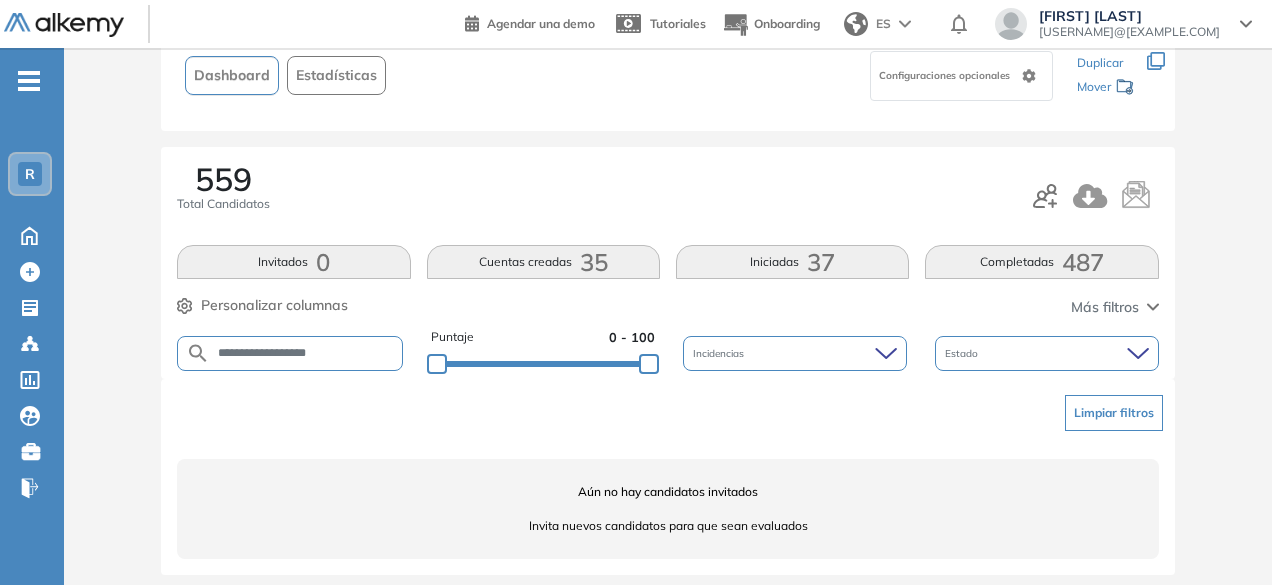 drag, startPoint x: 294, startPoint y: 347, endPoint x: 254, endPoint y: 338, distance: 41 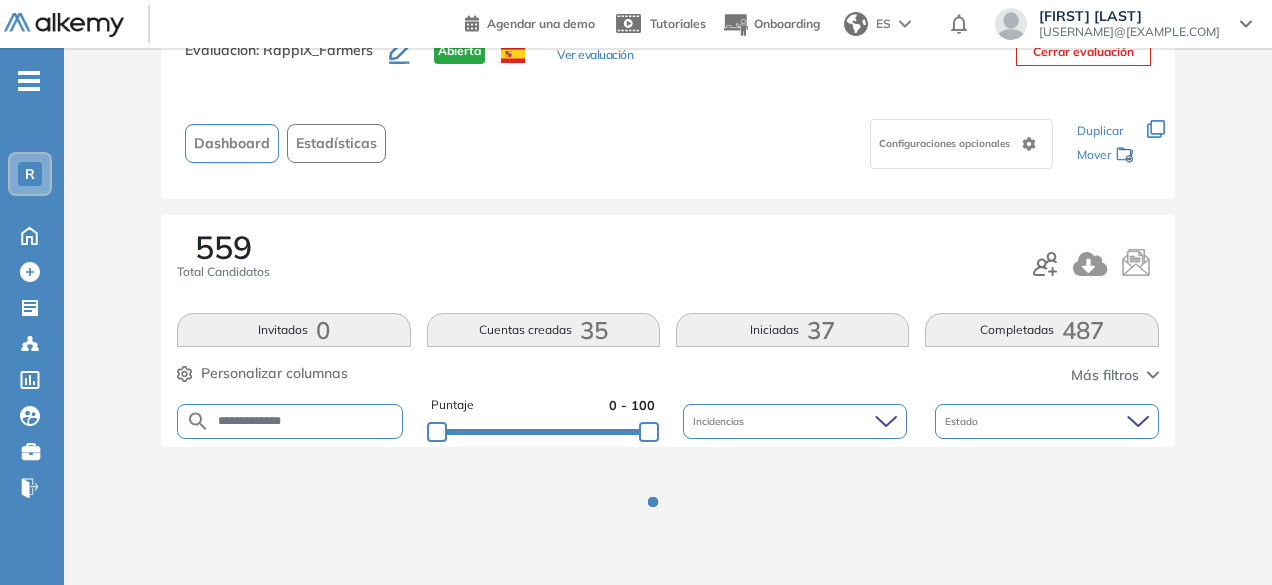 scroll, scrollTop: 142, scrollLeft: 0, axis: vertical 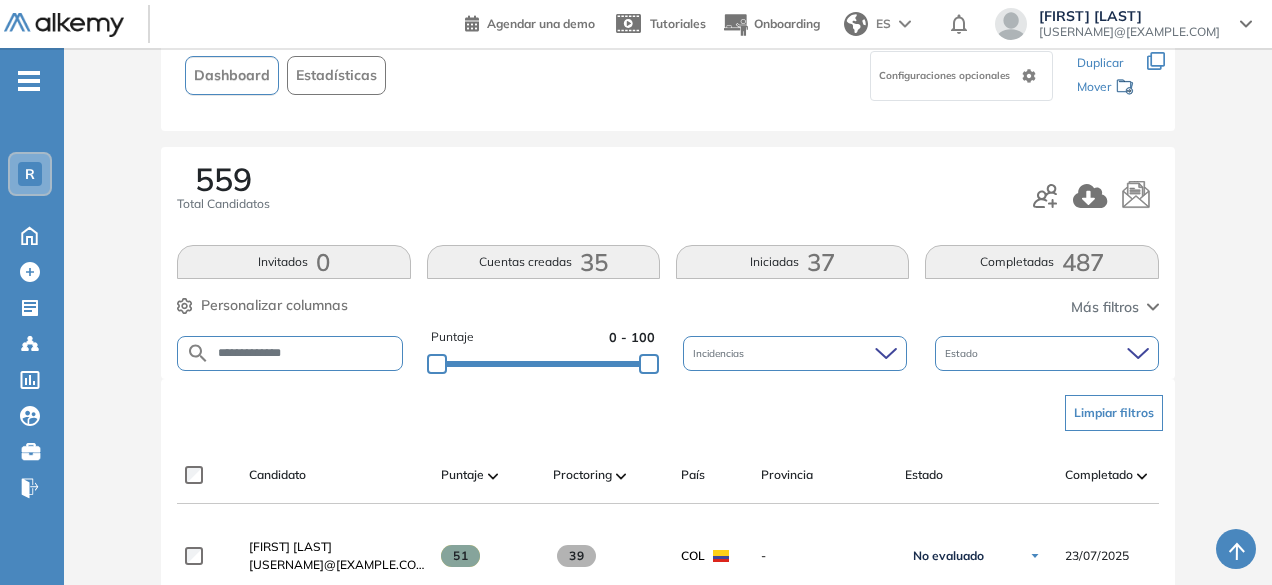 click on "**********" at bounding box center [306, 353] 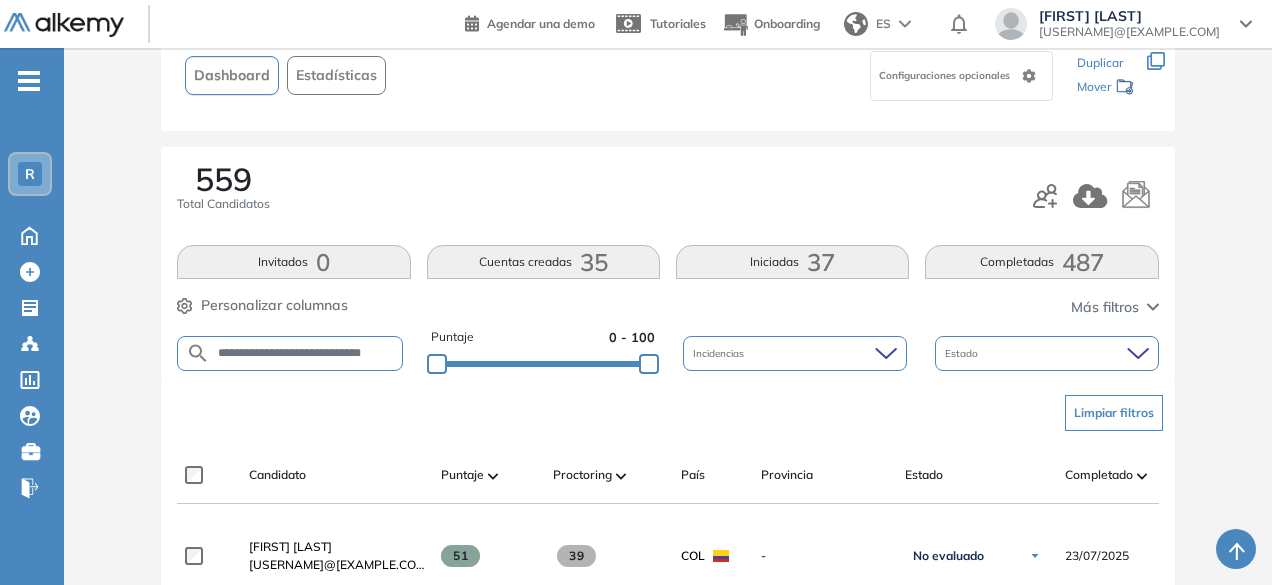scroll, scrollTop: 0, scrollLeft: 4, axis: horizontal 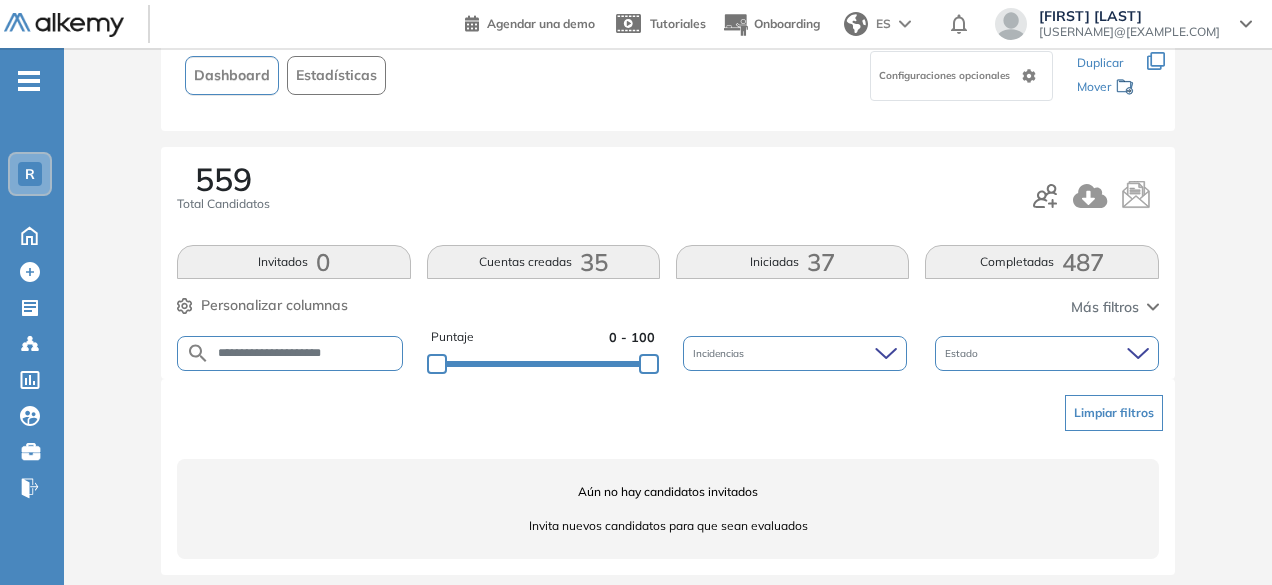click on "**********" at bounding box center [306, 353] 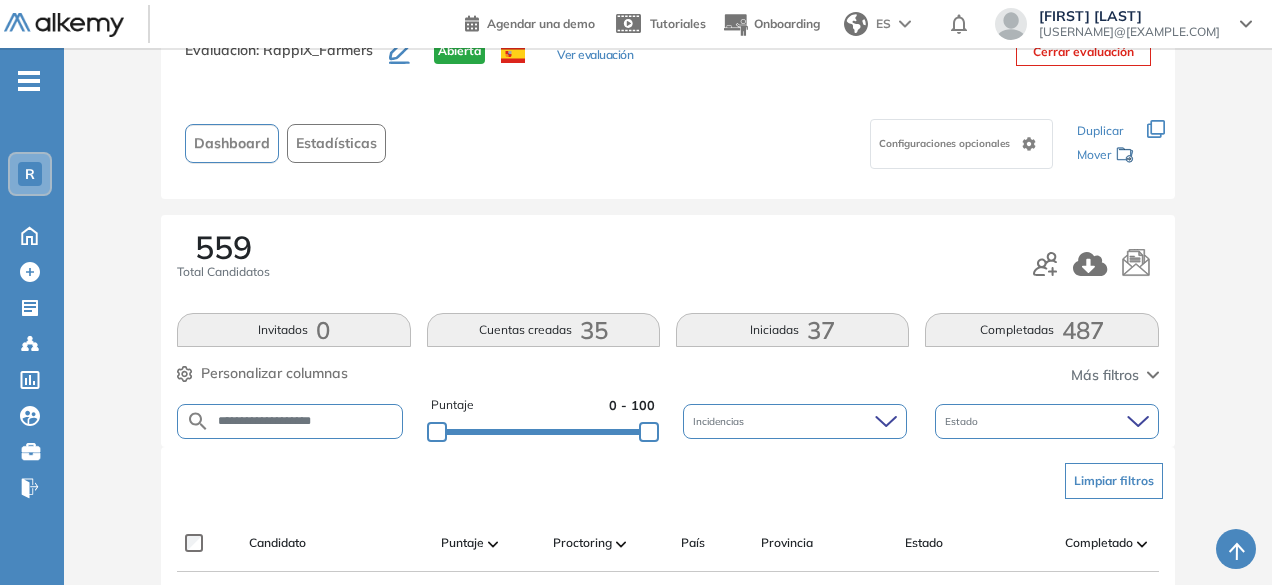 scroll, scrollTop: 142, scrollLeft: 0, axis: vertical 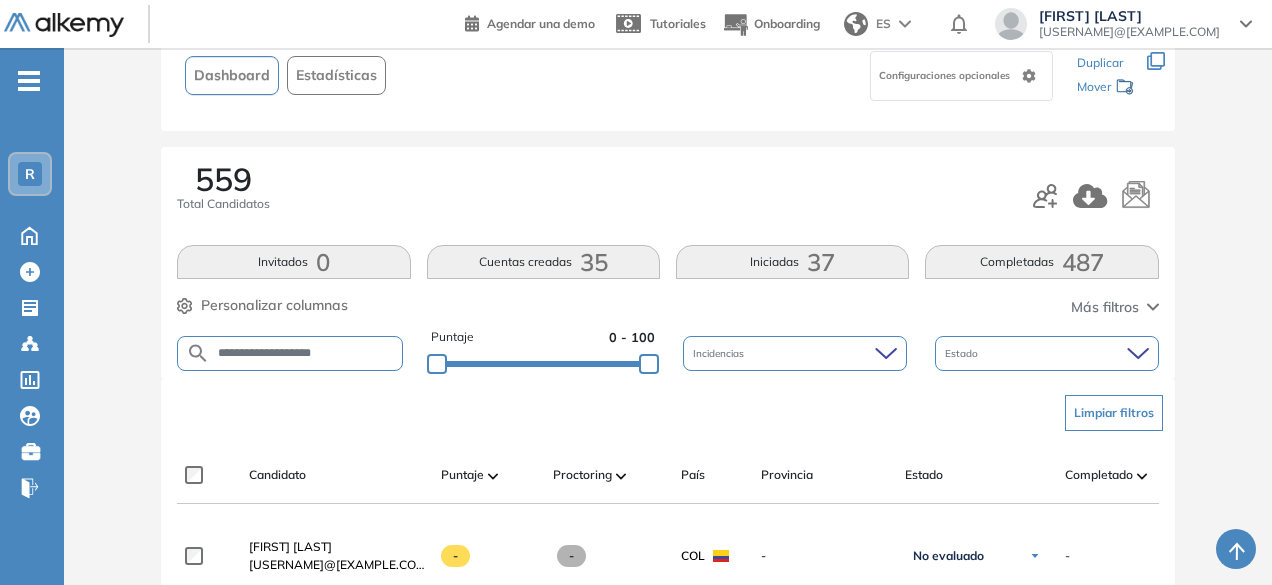 click on "**********" at bounding box center (306, 353) 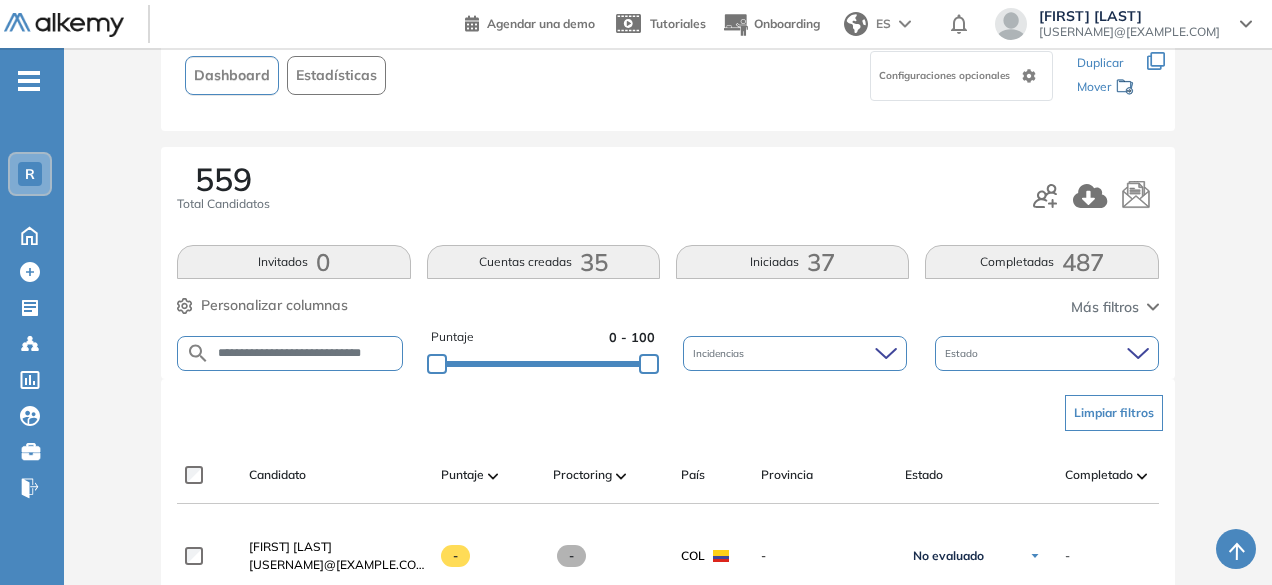 scroll, scrollTop: 0, scrollLeft: 12, axis: horizontal 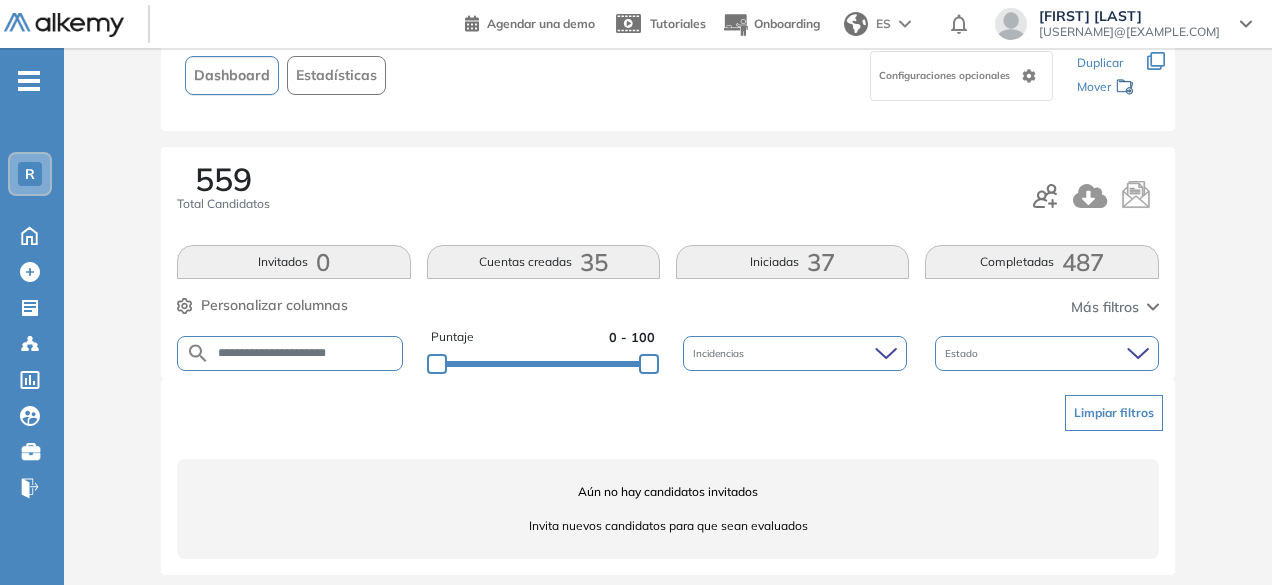 drag, startPoint x: 287, startPoint y: 354, endPoint x: 246, endPoint y: 348, distance: 41.4367 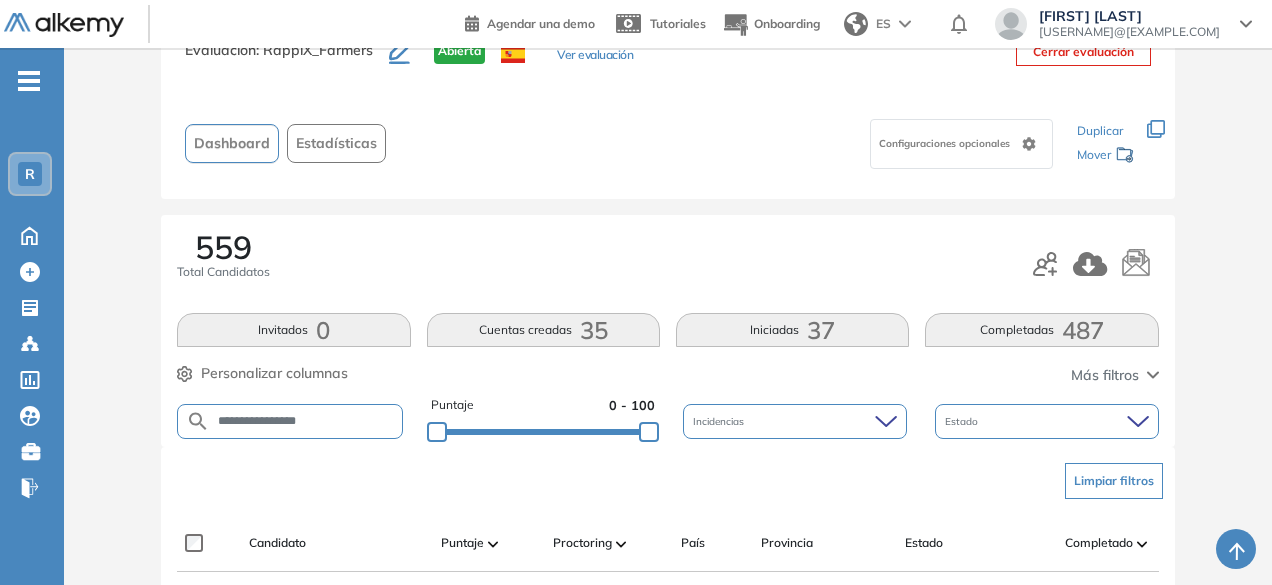 scroll, scrollTop: 142, scrollLeft: 0, axis: vertical 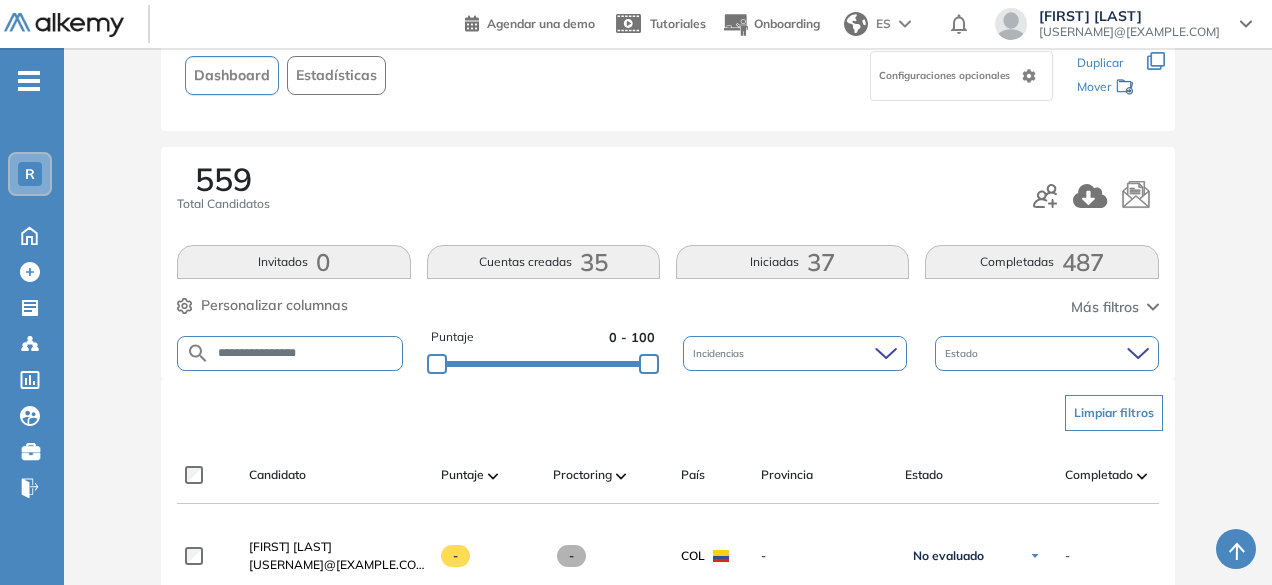 click on "**********" at bounding box center (306, 353) 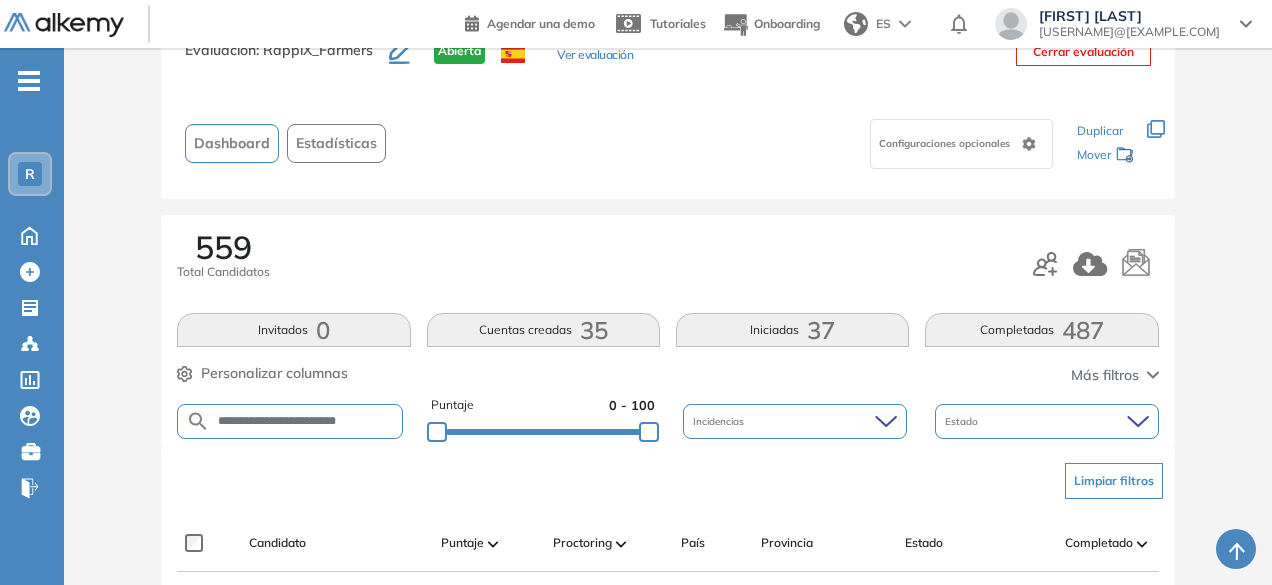 scroll, scrollTop: 142, scrollLeft: 0, axis: vertical 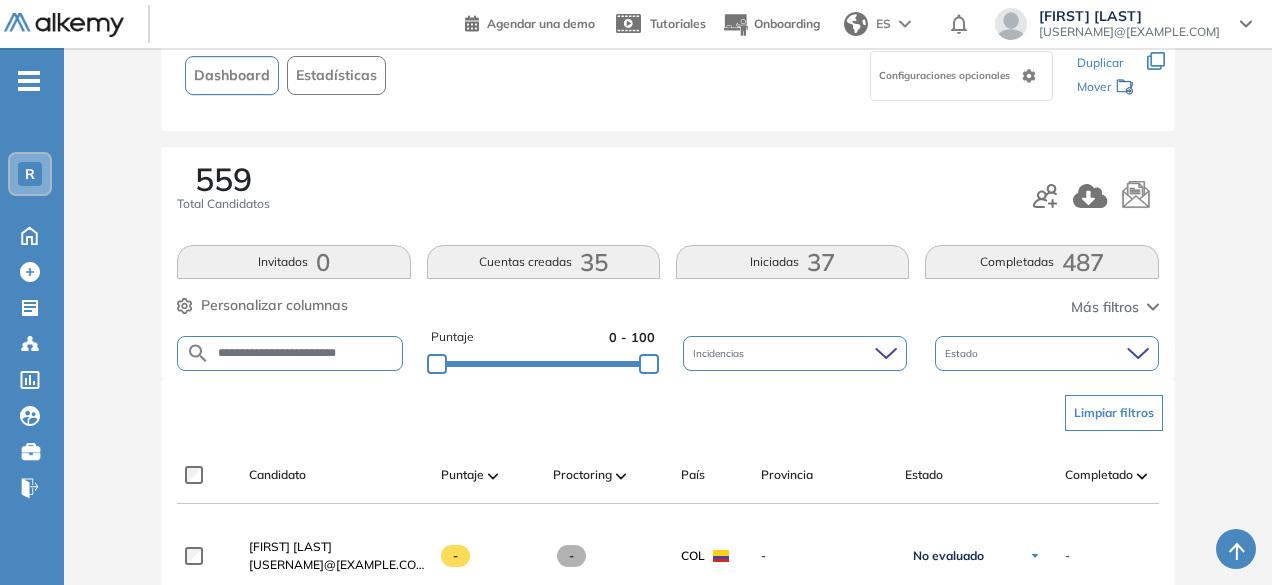 click on "**********" at bounding box center (306, 353) 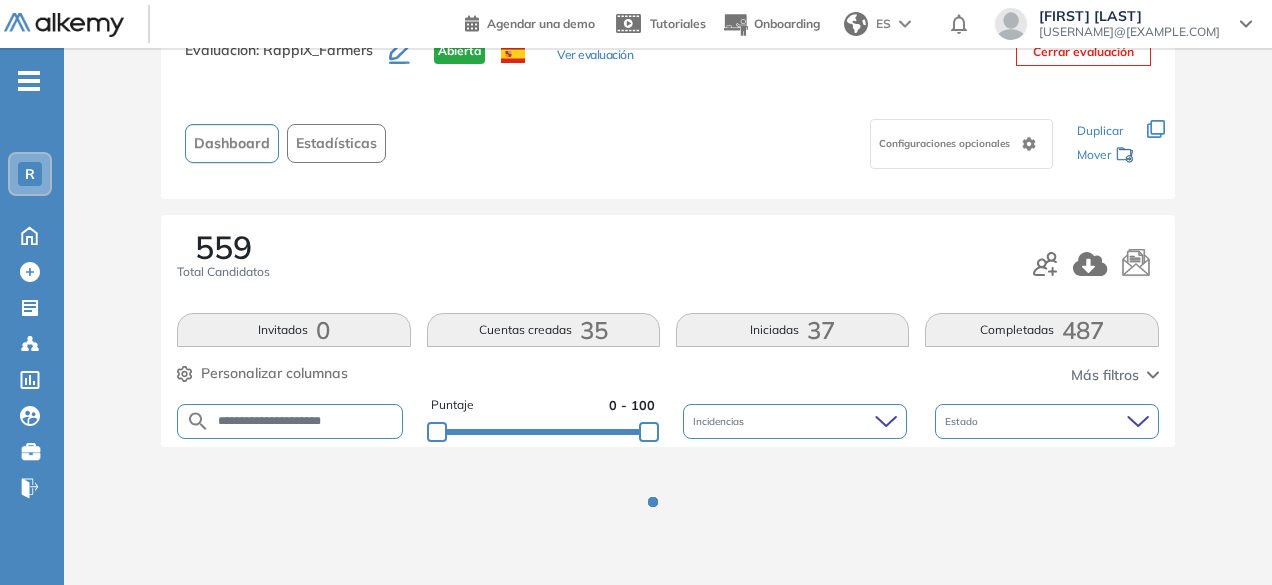 scroll, scrollTop: 142, scrollLeft: 0, axis: vertical 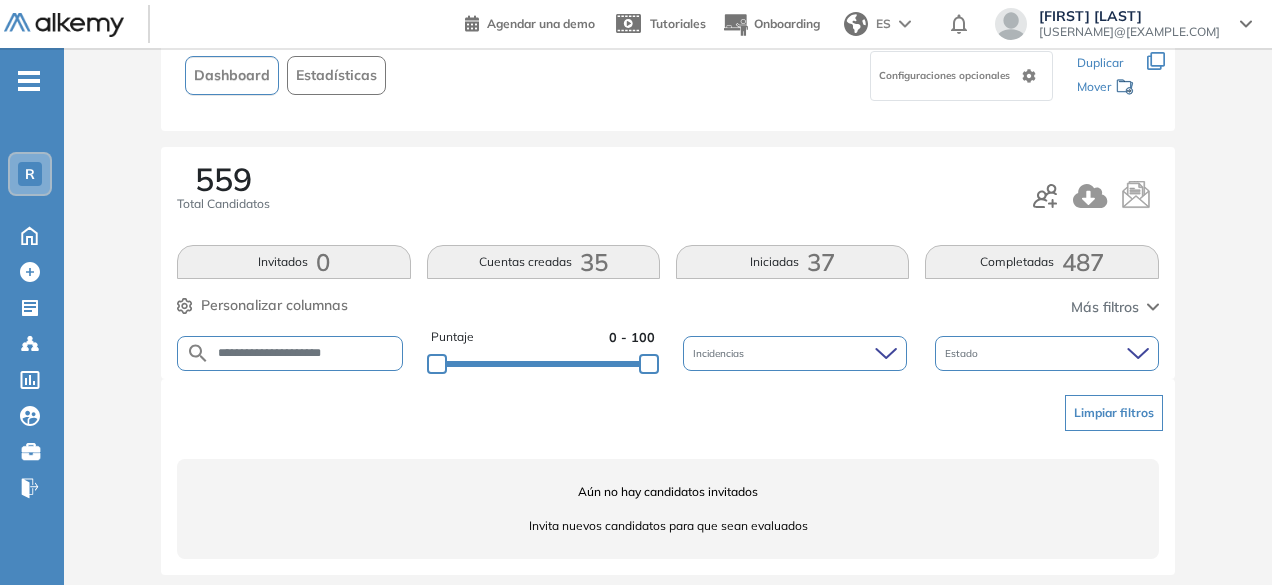click on "**********" at bounding box center [306, 353] 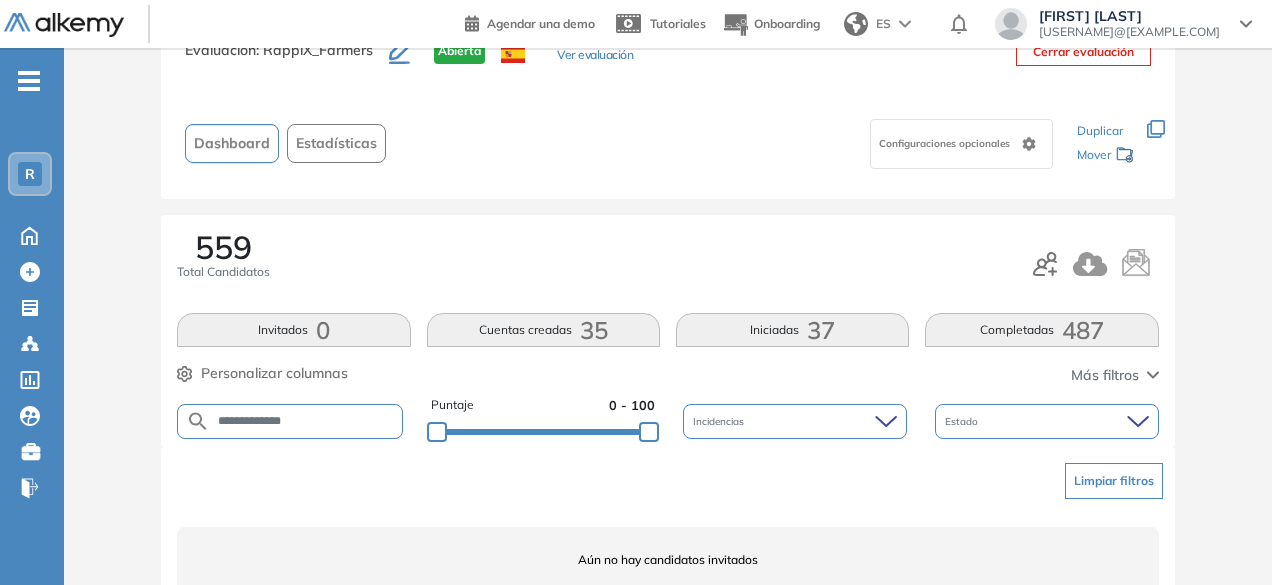 scroll, scrollTop: 142, scrollLeft: 0, axis: vertical 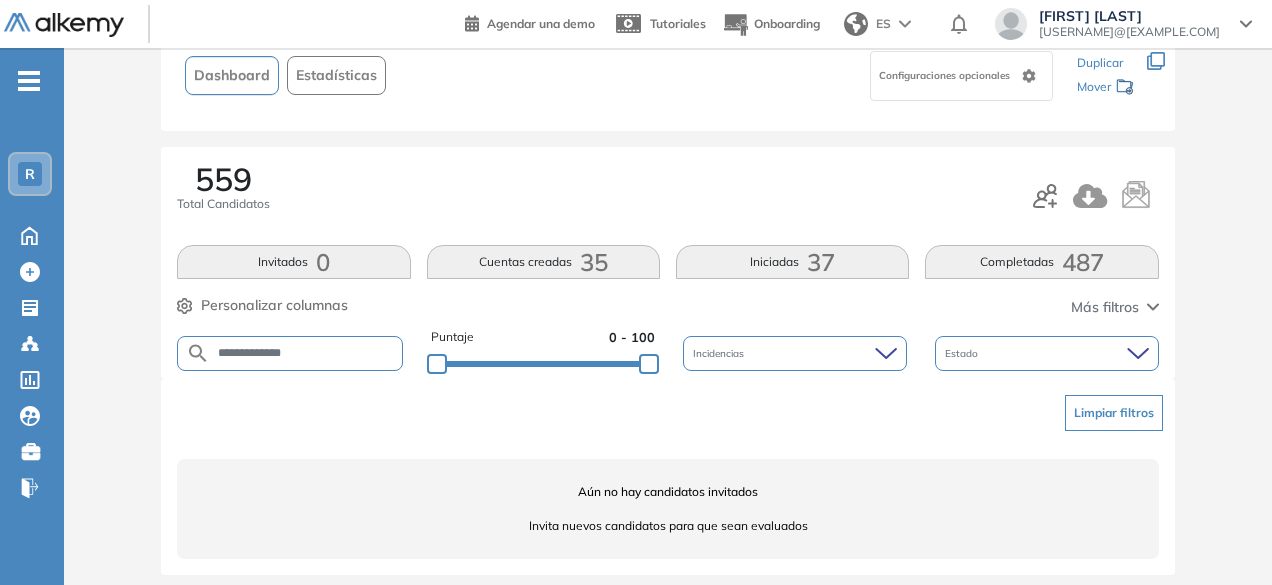 click on "**********" at bounding box center [290, 353] 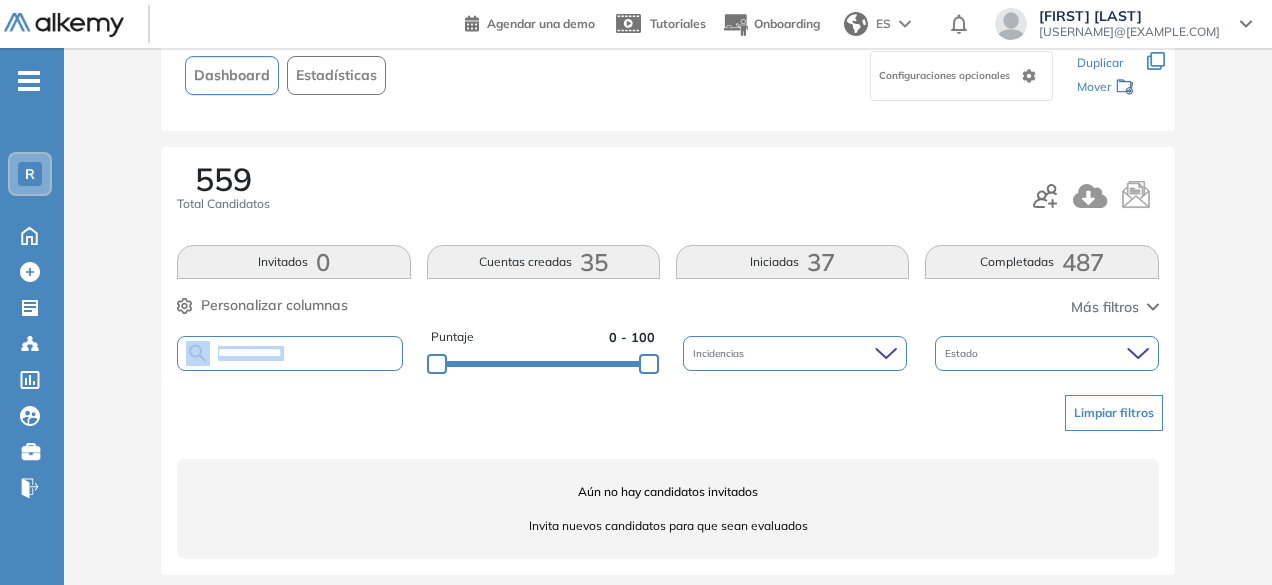 click on "**********" at bounding box center [290, 353] 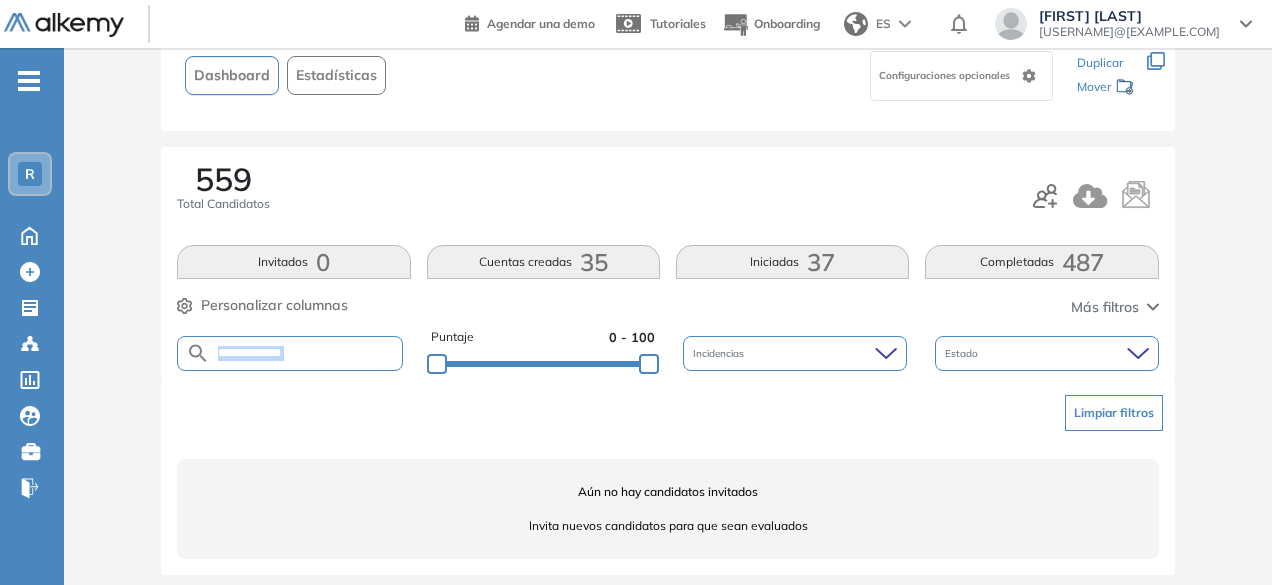 click on "**********" at bounding box center [290, 353] 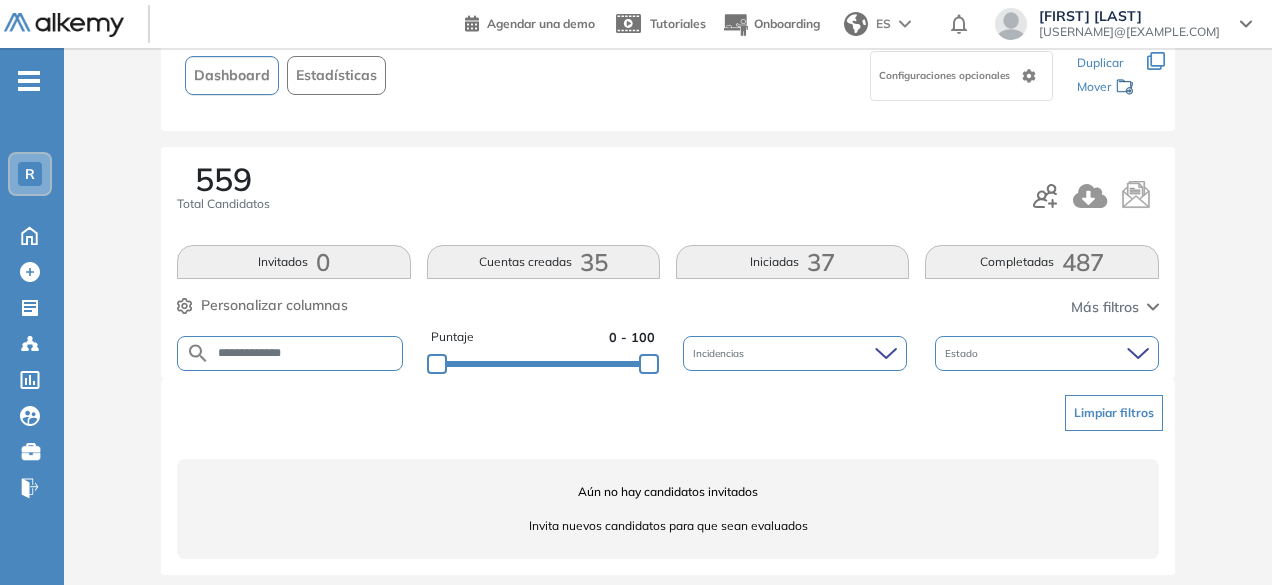 click on "**********" at bounding box center (290, 353) 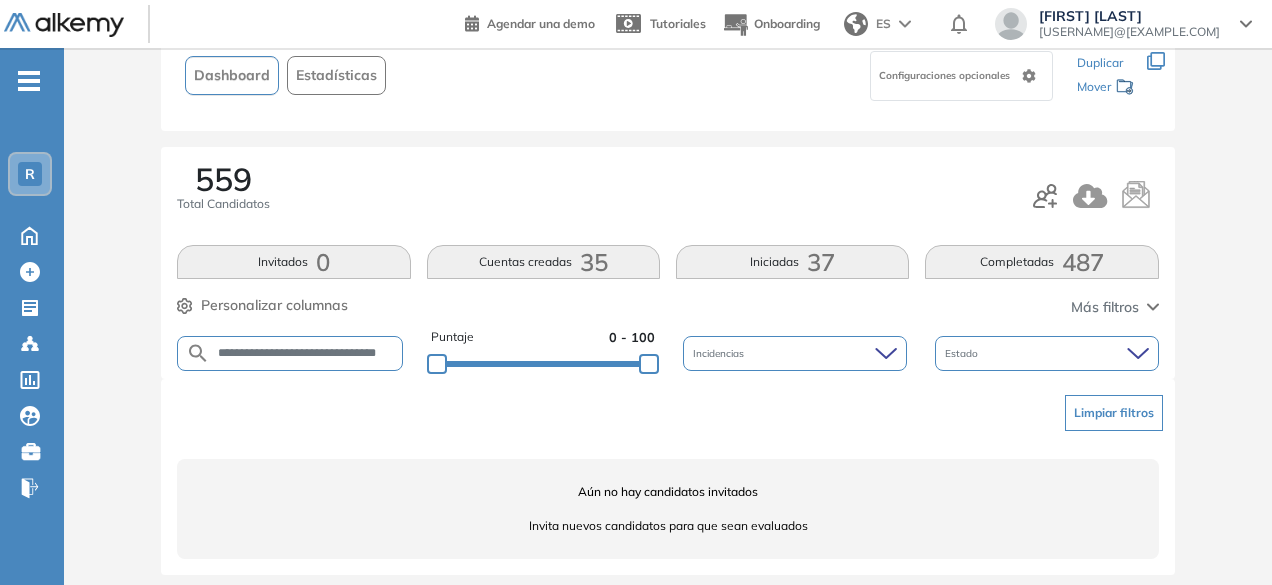 scroll, scrollTop: 0, scrollLeft: 36, axis: horizontal 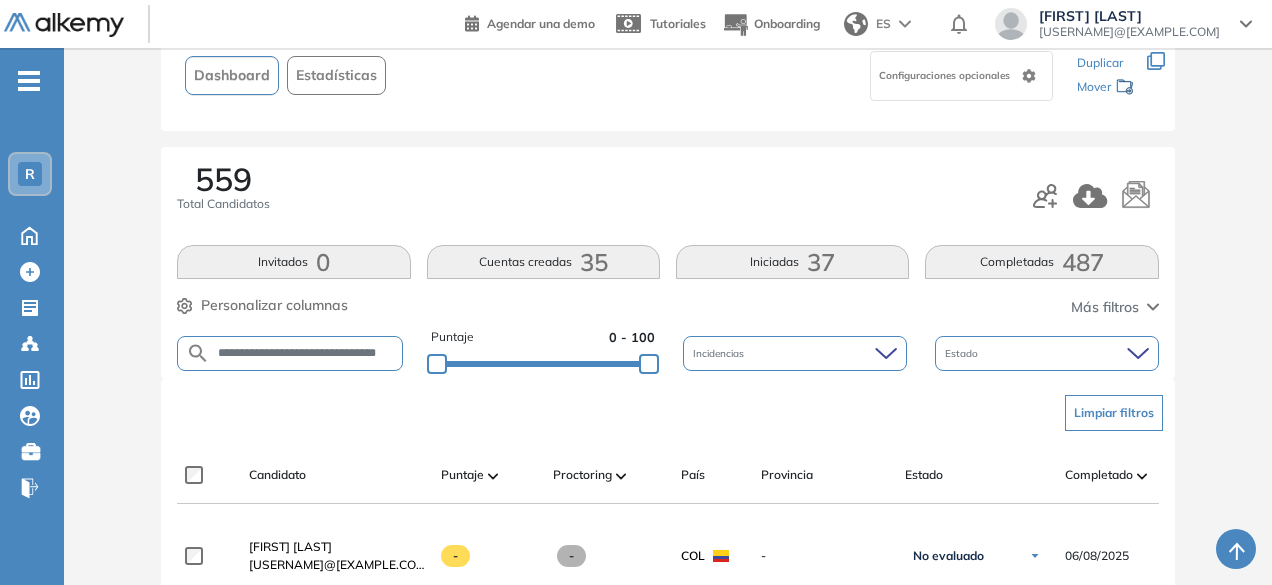 click on "**********" at bounding box center [306, 353] 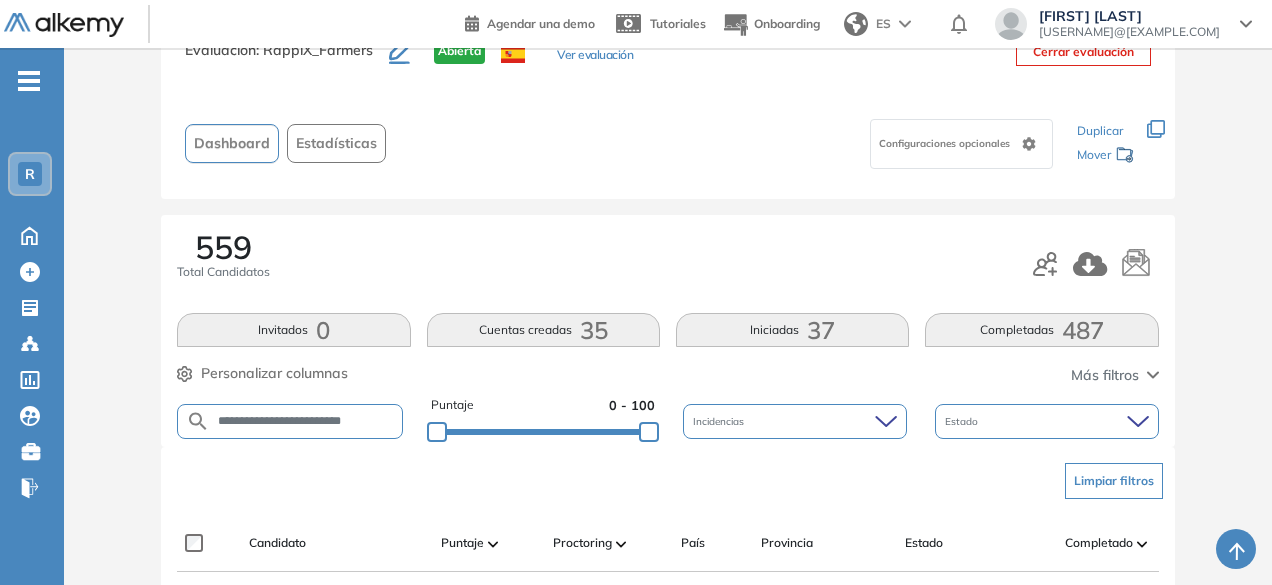 scroll, scrollTop: 142, scrollLeft: 0, axis: vertical 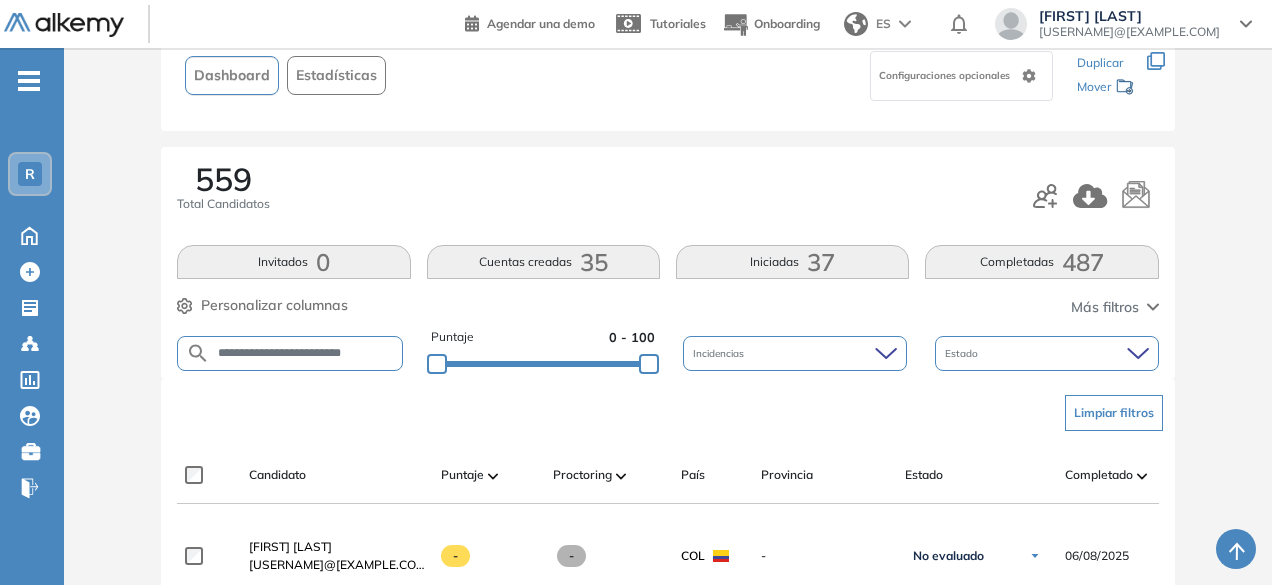 click on "**********" at bounding box center (306, 353) 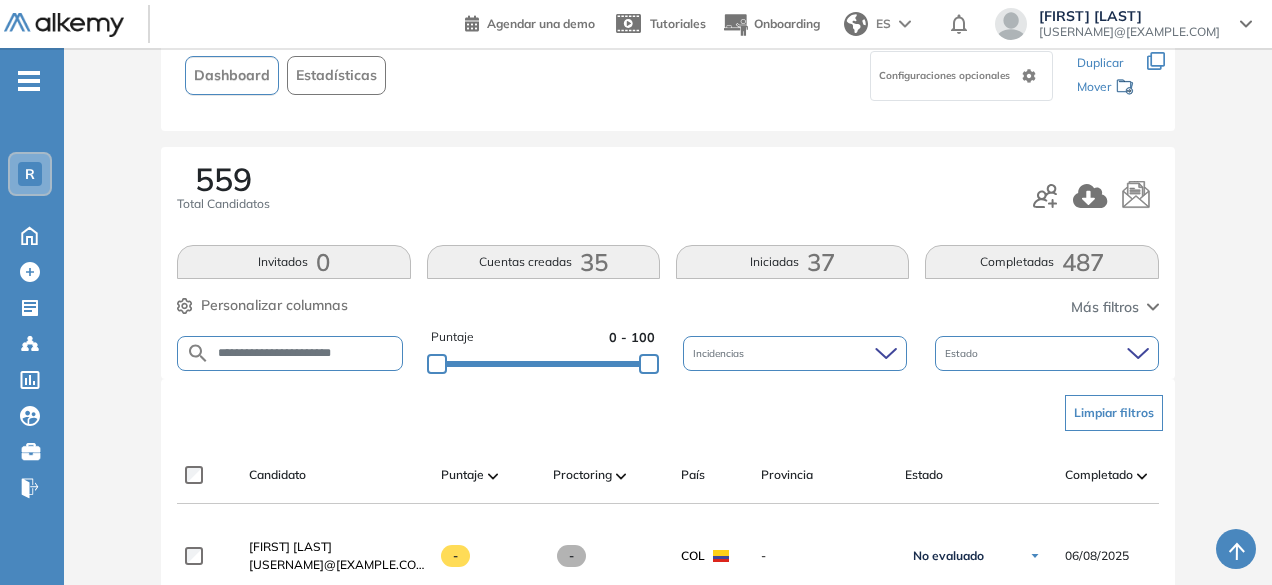 type on "**********" 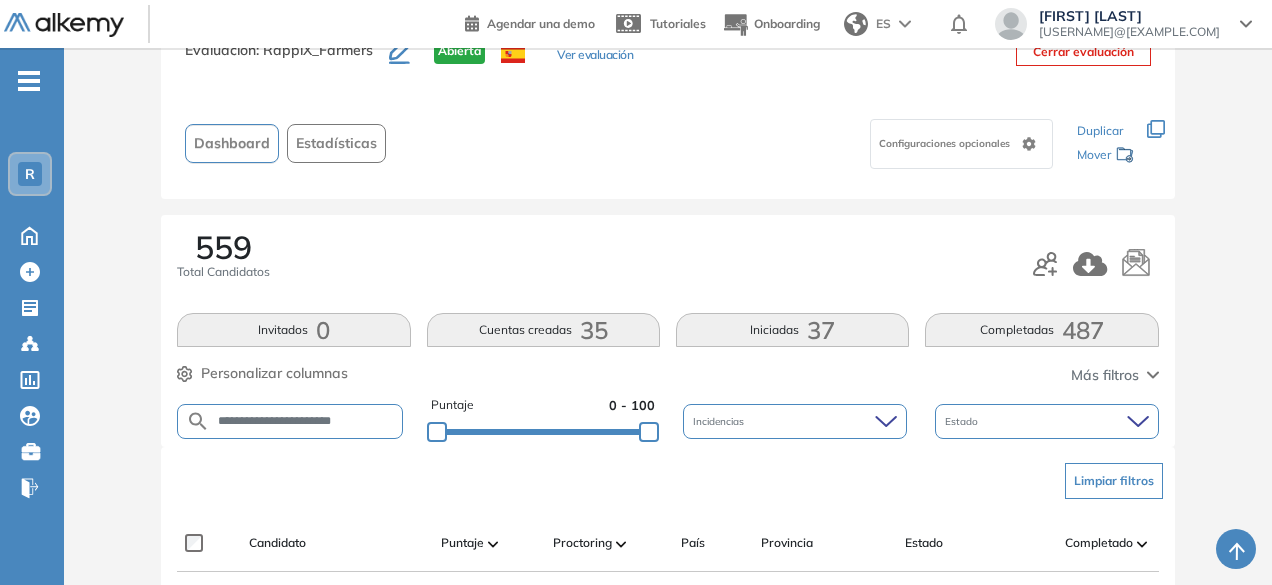 scroll, scrollTop: 142, scrollLeft: 0, axis: vertical 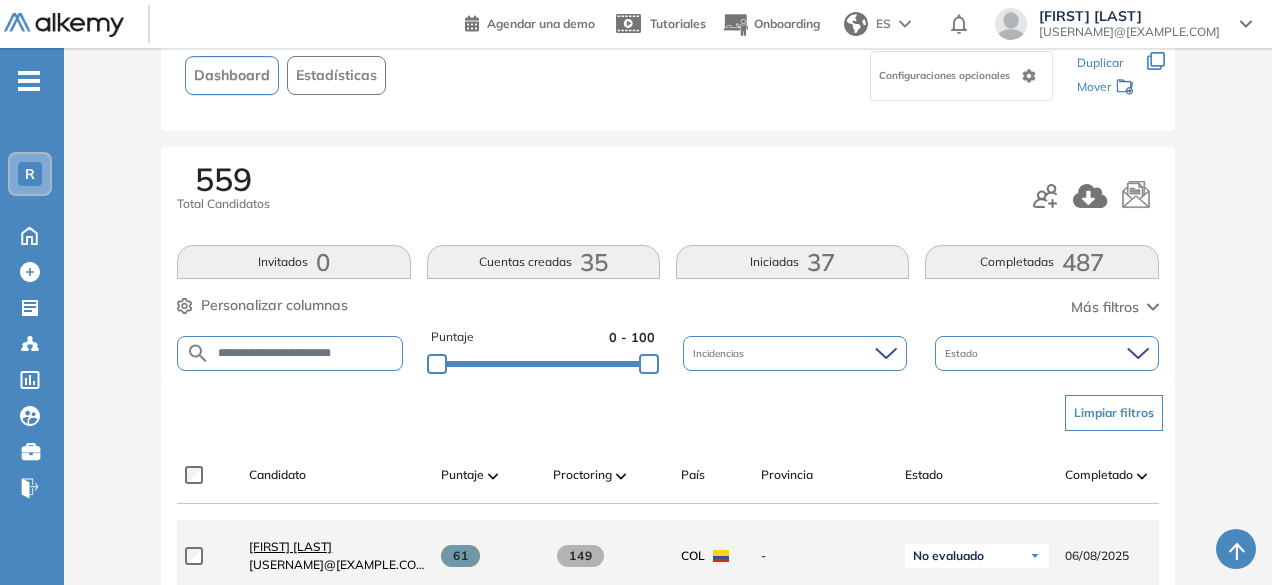 click on "[FIRST] [LAST]" at bounding box center (290, 546) 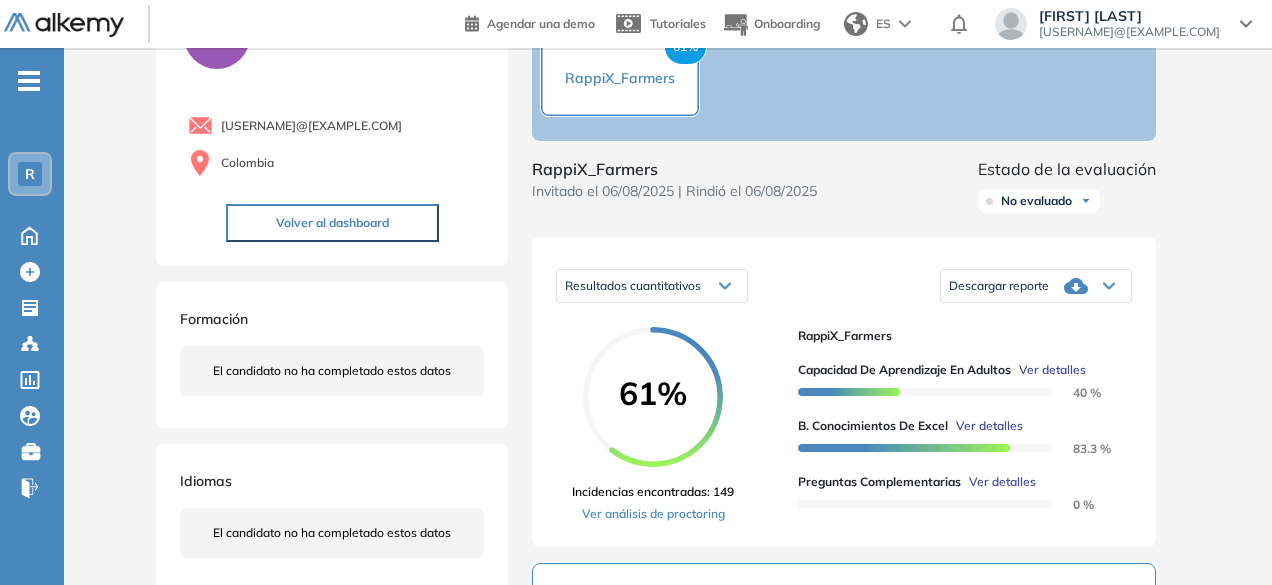 scroll, scrollTop: 142, scrollLeft: 0, axis: vertical 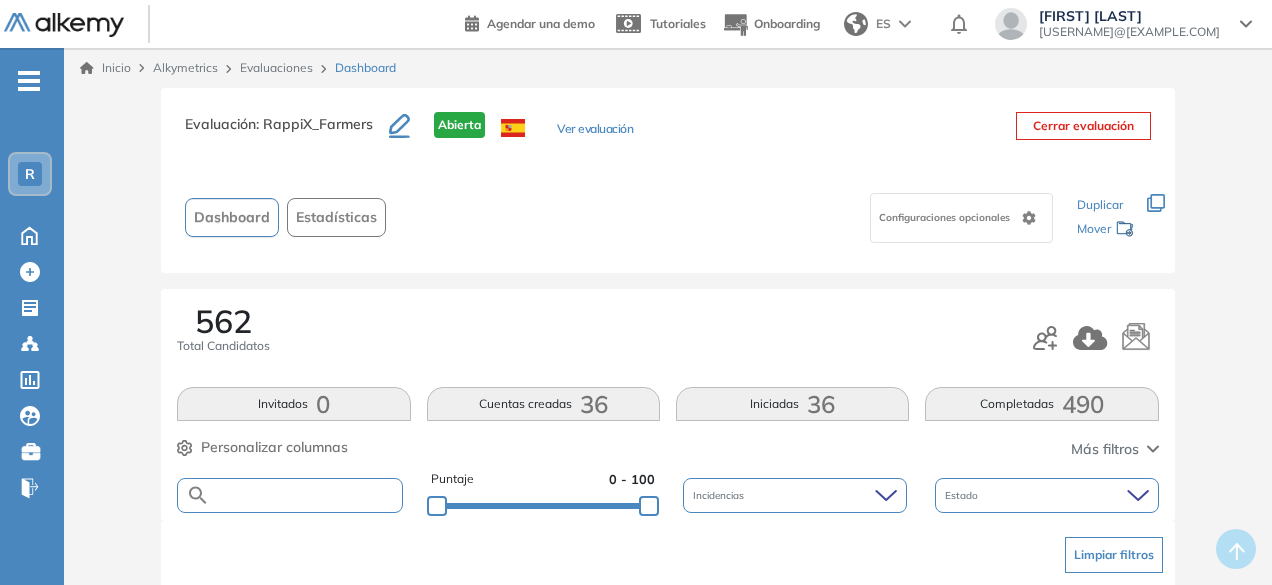 click at bounding box center [305, 495] 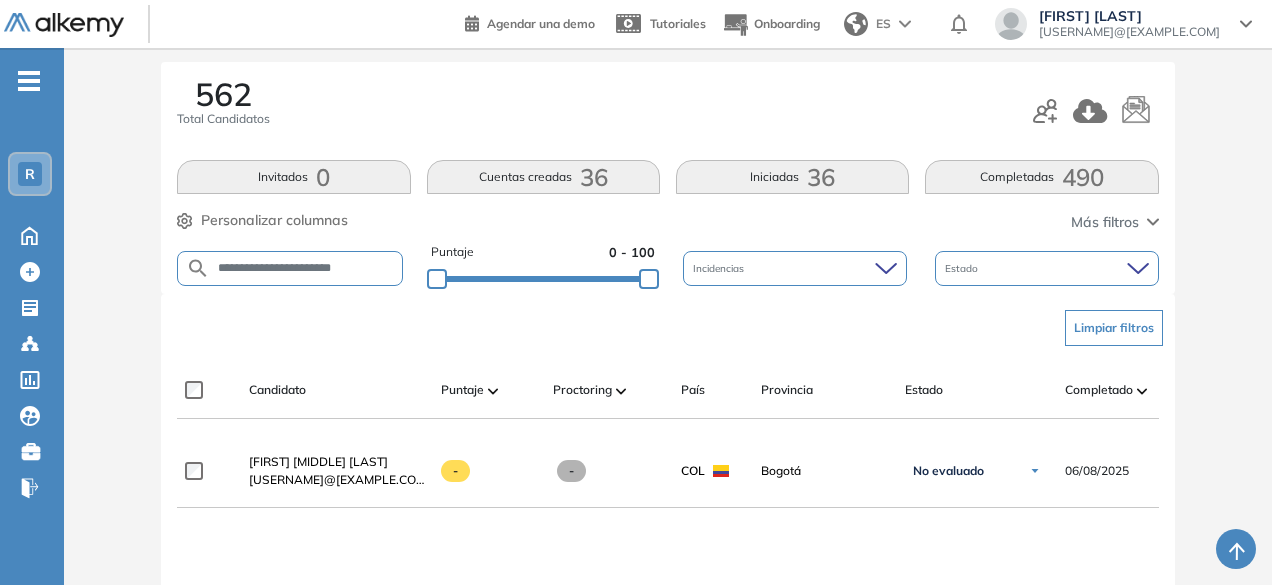 scroll, scrollTop: 230, scrollLeft: 0, axis: vertical 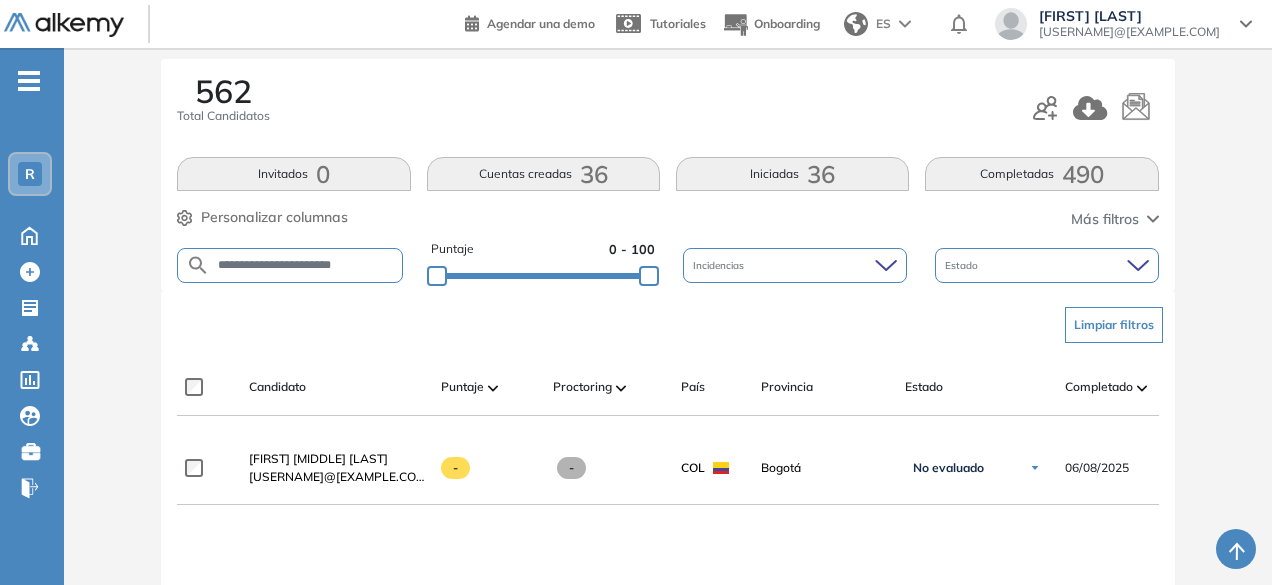 click on "**********" at bounding box center (305, 265) 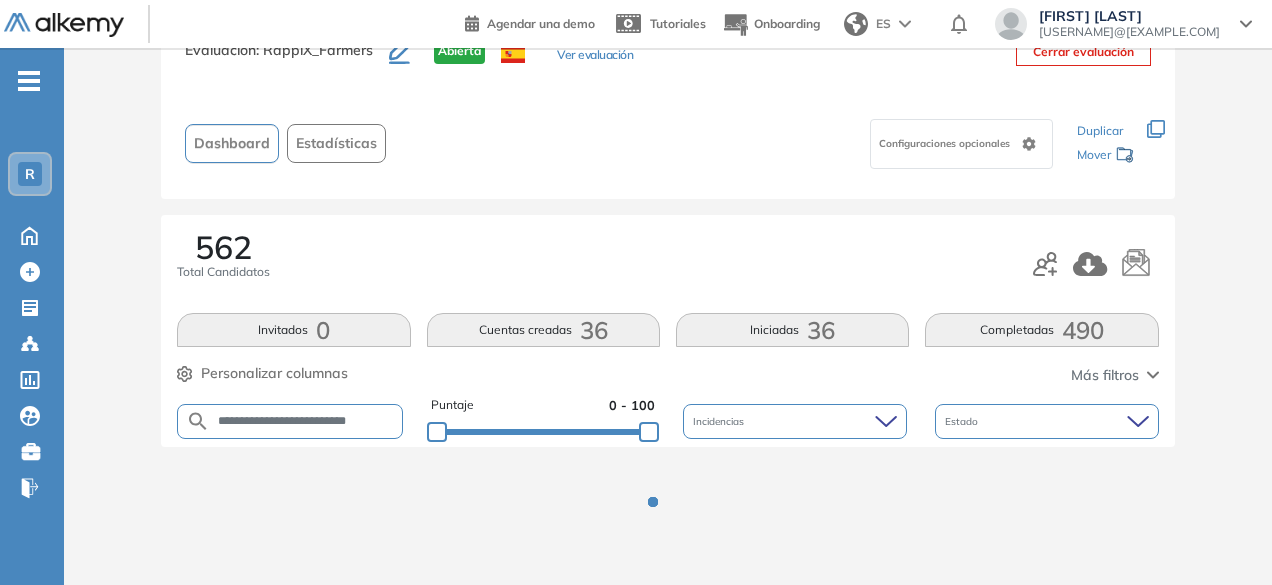 scroll, scrollTop: 154, scrollLeft: 0, axis: vertical 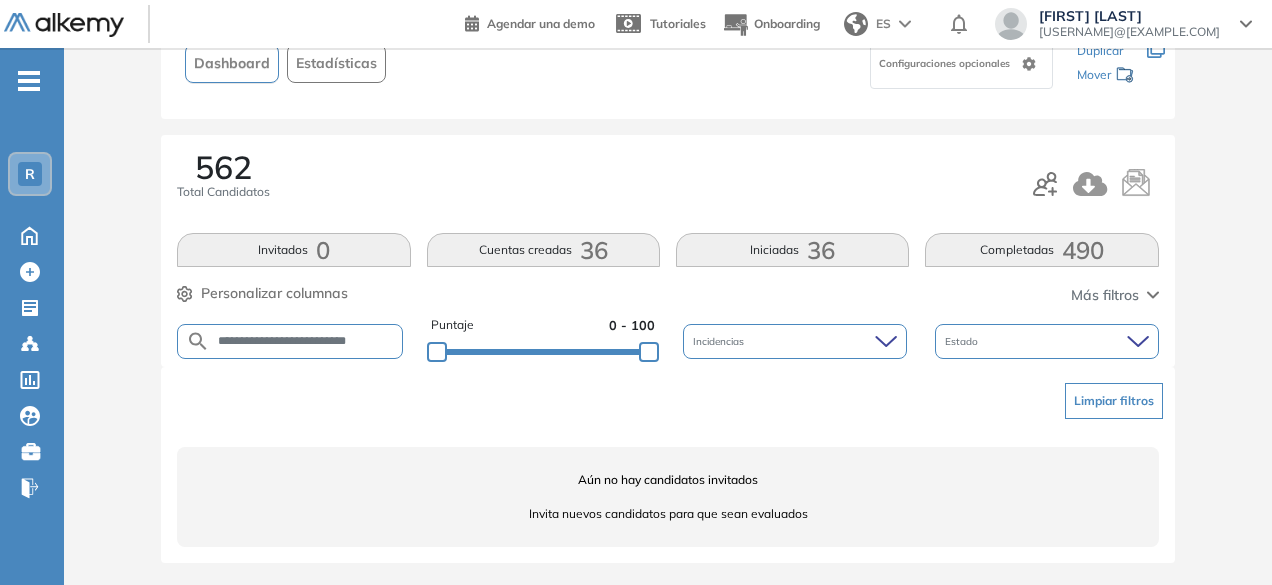 click on "**********" at bounding box center (305, 341) 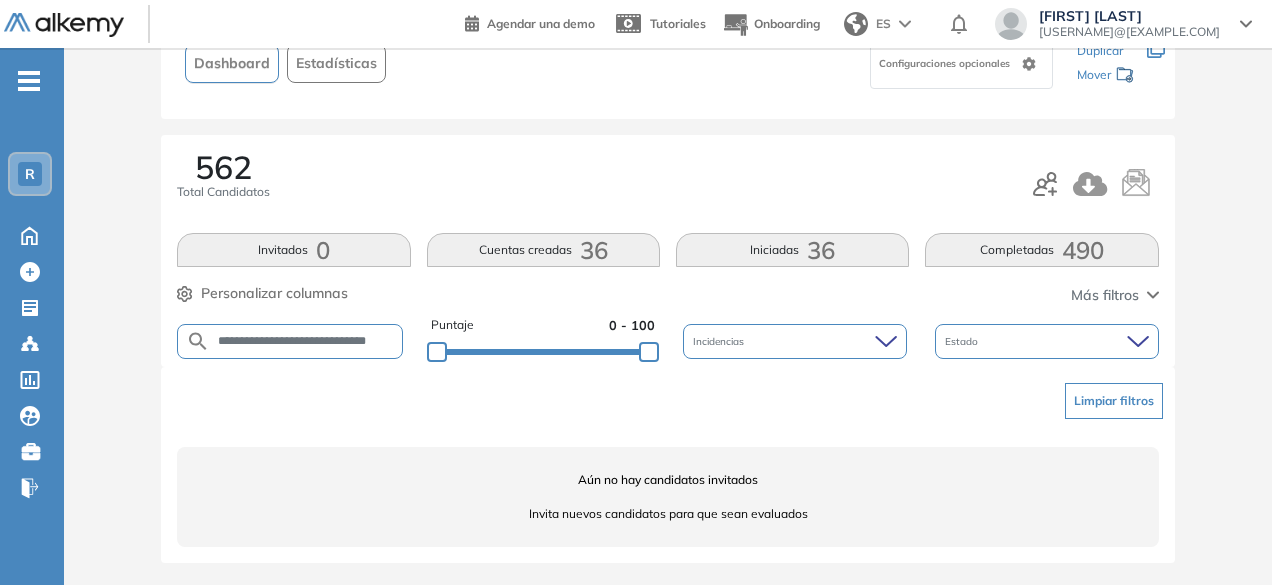 scroll, scrollTop: 0, scrollLeft: 17, axis: horizontal 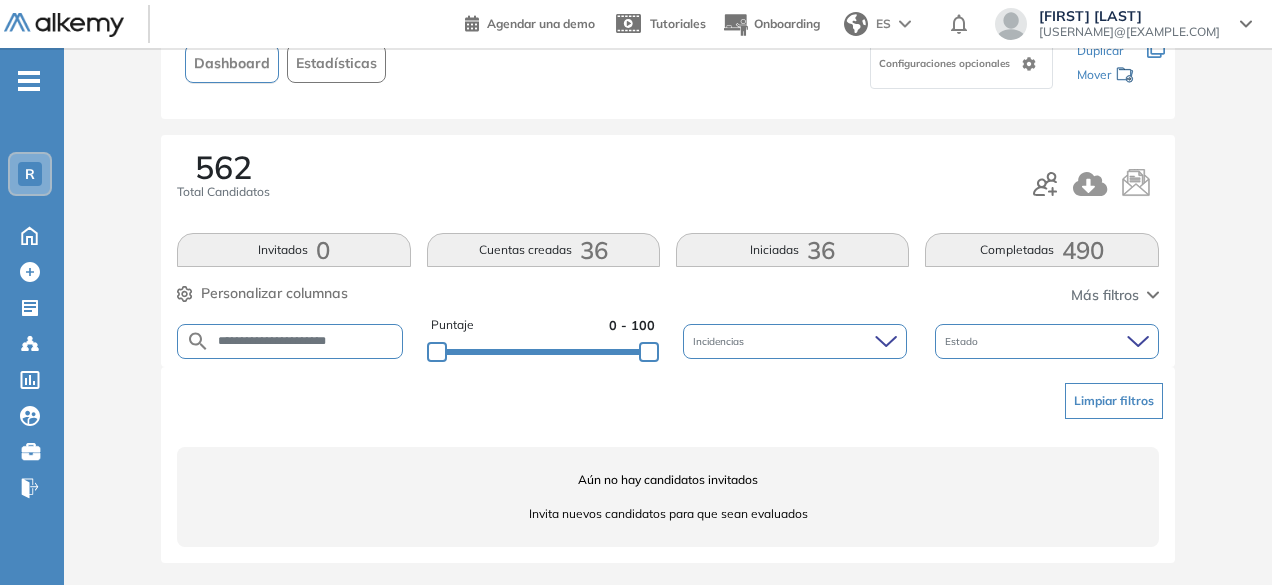 drag, startPoint x: 318, startPoint y: 342, endPoint x: 262, endPoint y: 333, distance: 56.718605 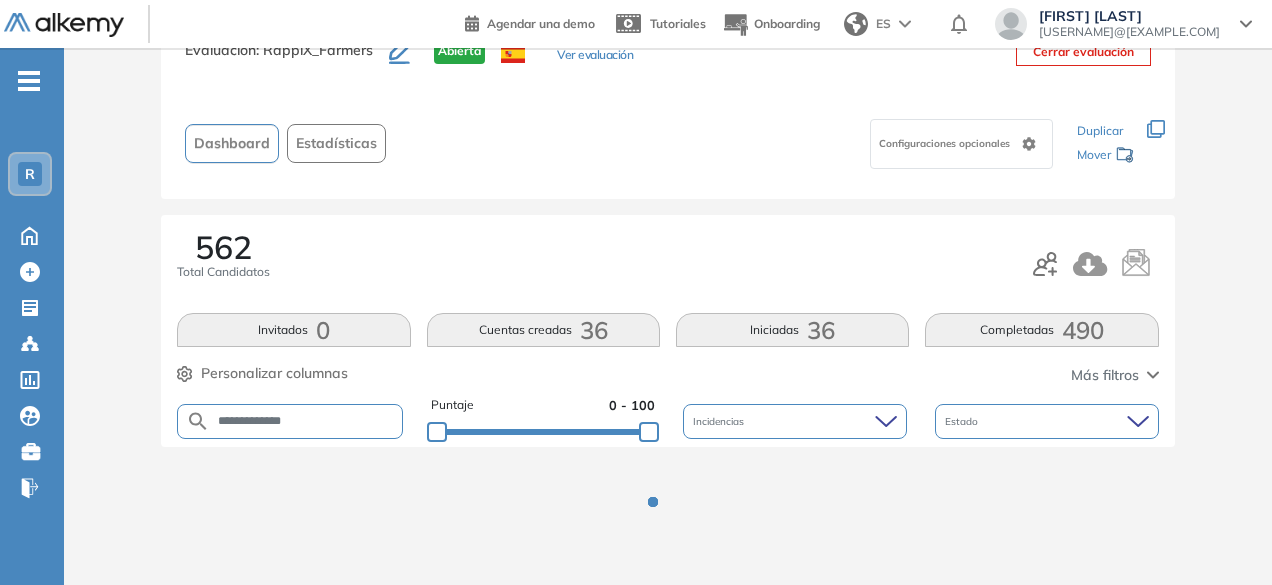 scroll, scrollTop: 154, scrollLeft: 0, axis: vertical 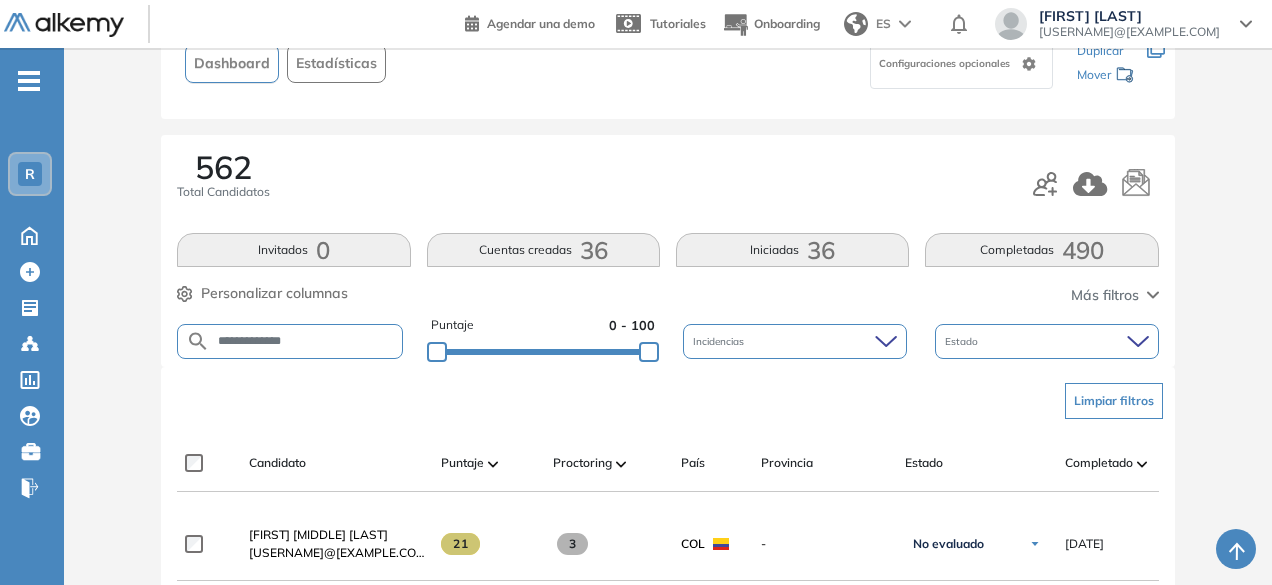 click on "**********" at bounding box center [306, 341] 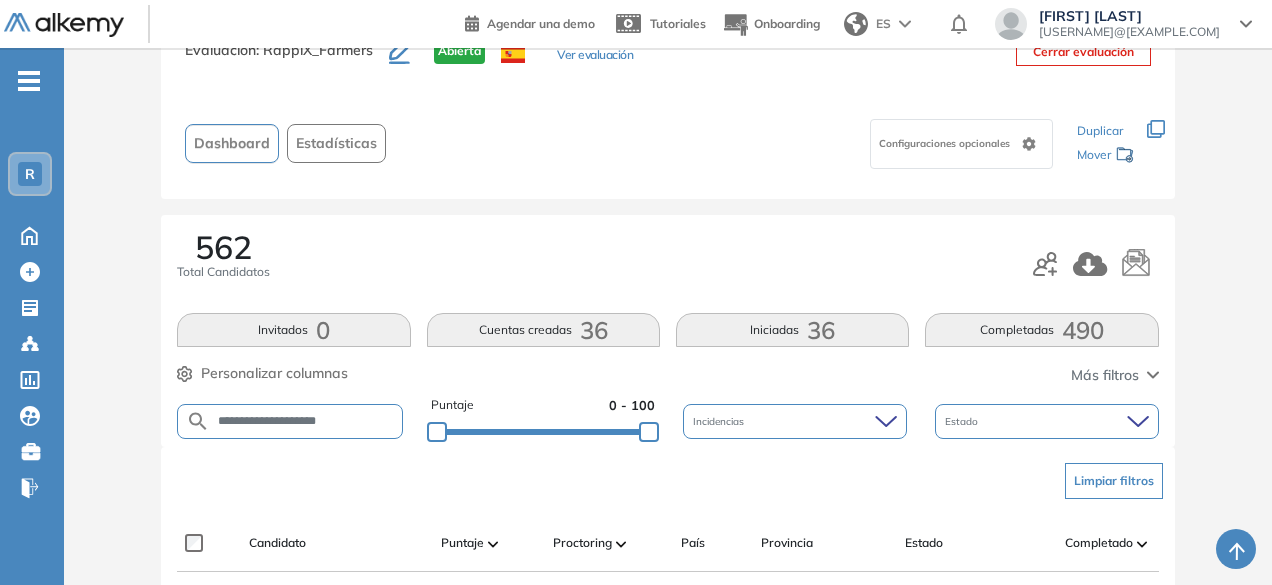 scroll, scrollTop: 154, scrollLeft: 0, axis: vertical 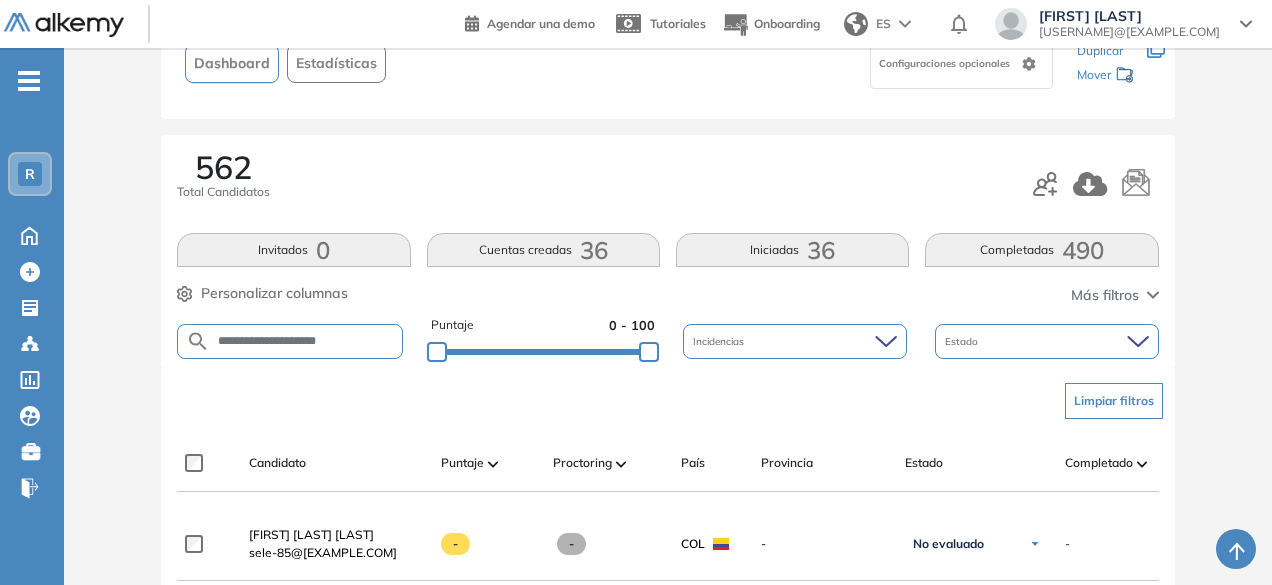 click on "**********" at bounding box center (306, 341) 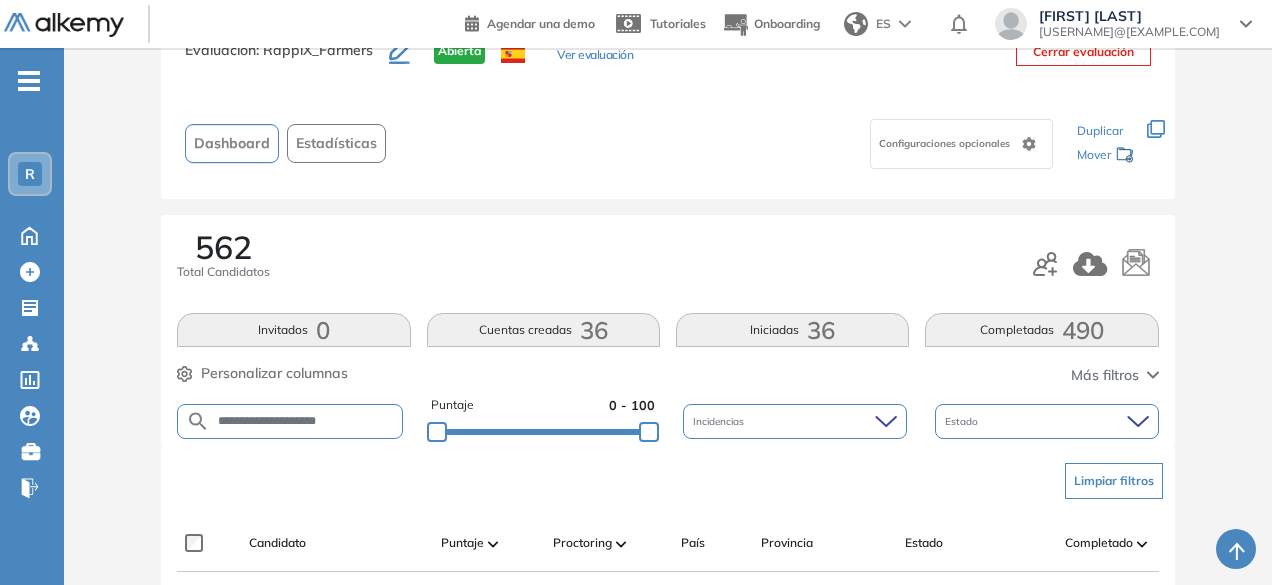 scroll, scrollTop: 154, scrollLeft: 0, axis: vertical 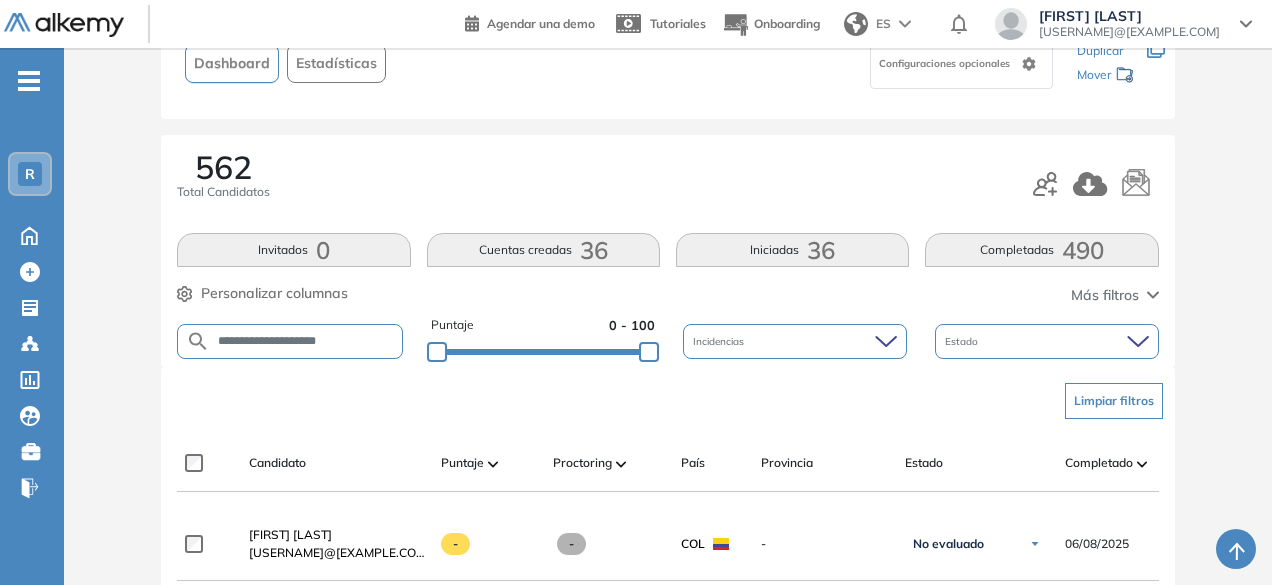 click on "**********" at bounding box center (306, 341) 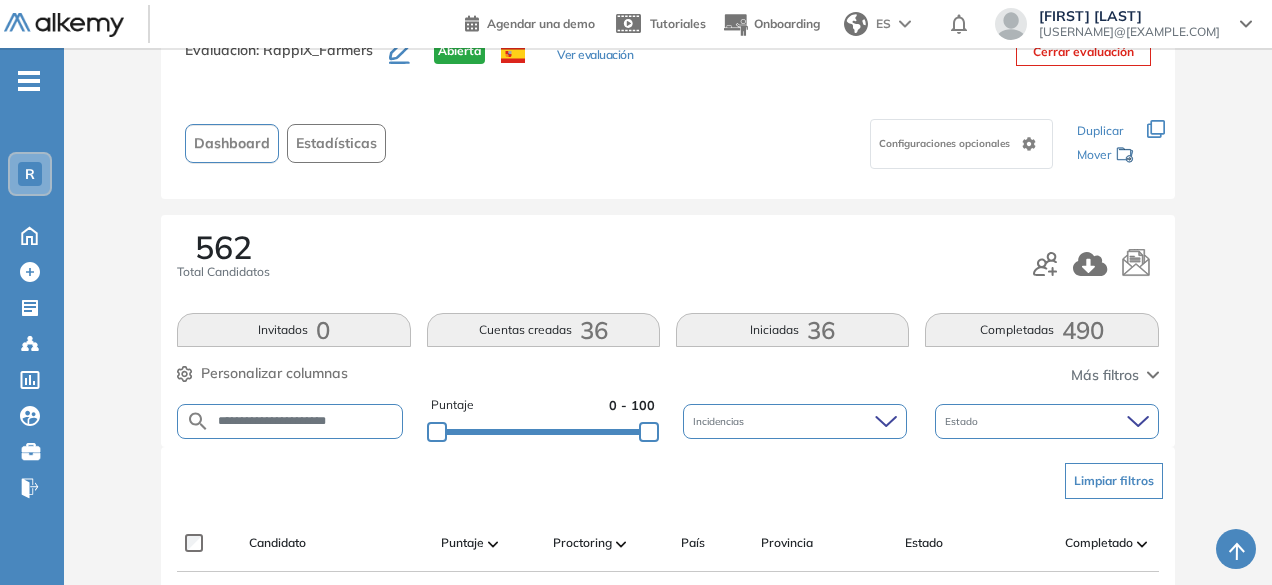 scroll, scrollTop: 154, scrollLeft: 0, axis: vertical 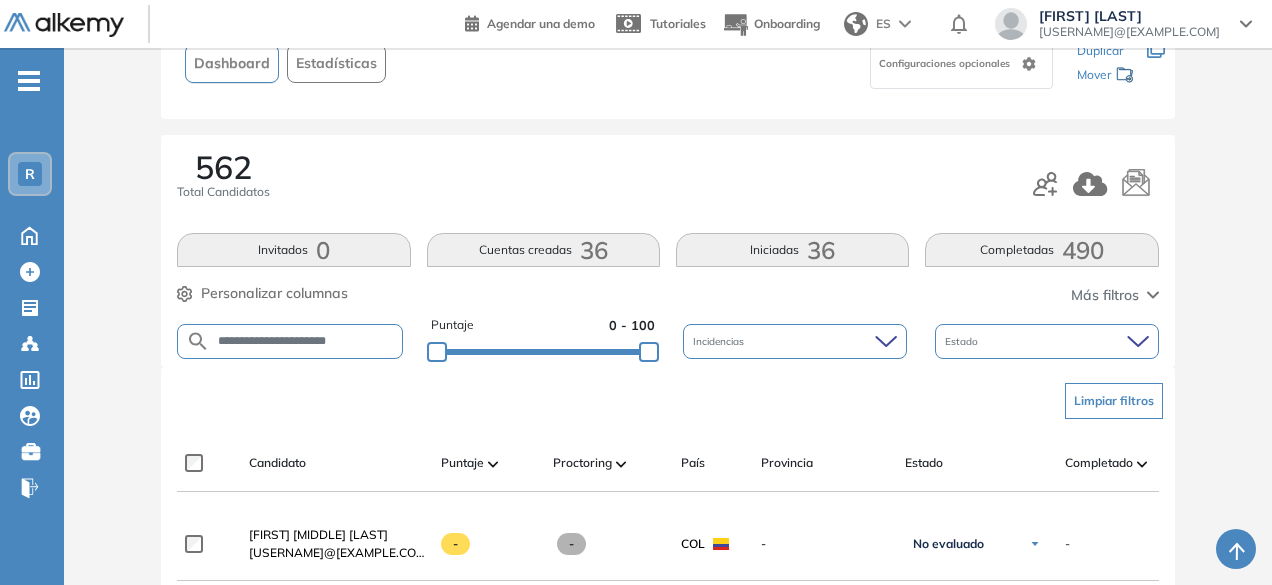 click on "**********" at bounding box center (306, 341) 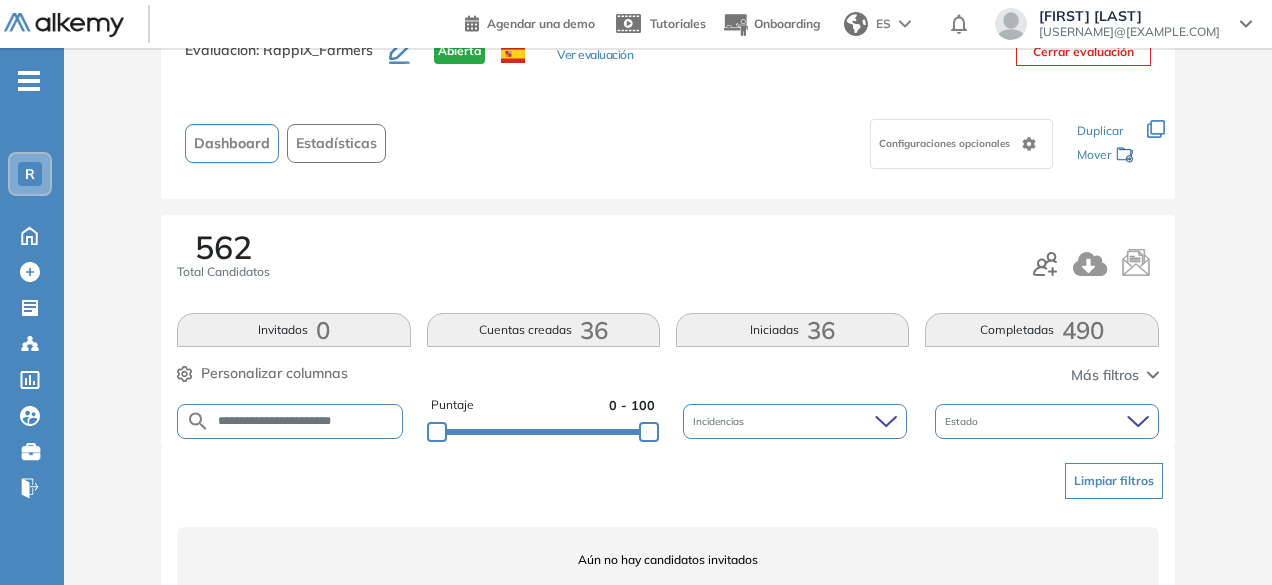 scroll, scrollTop: 154, scrollLeft: 0, axis: vertical 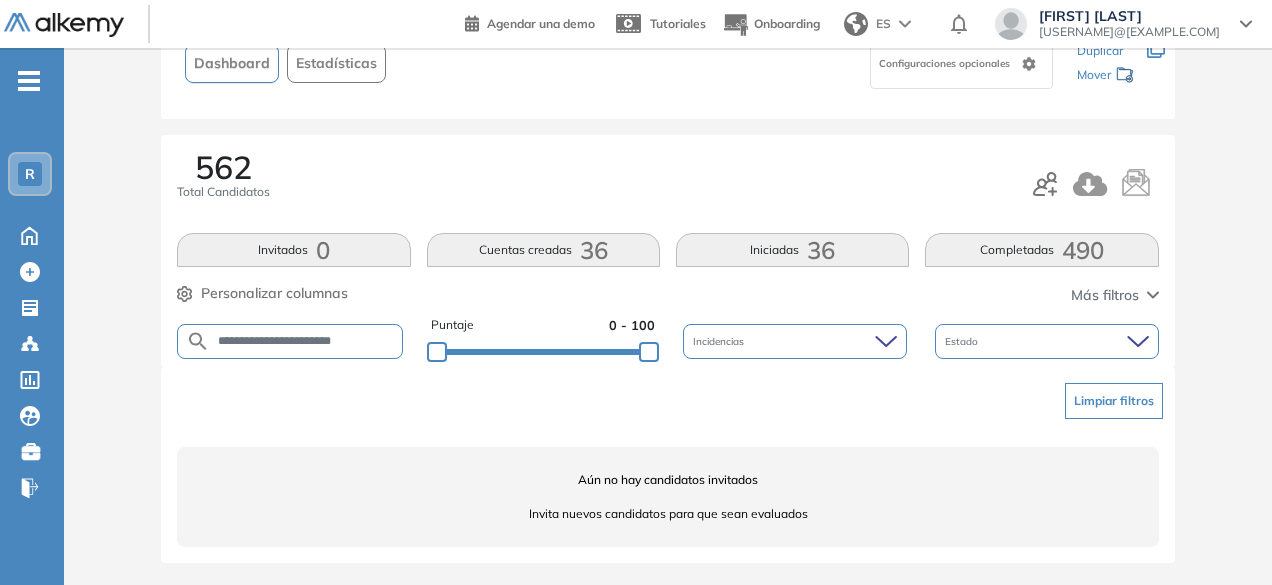 click on "**********" at bounding box center [306, 341] 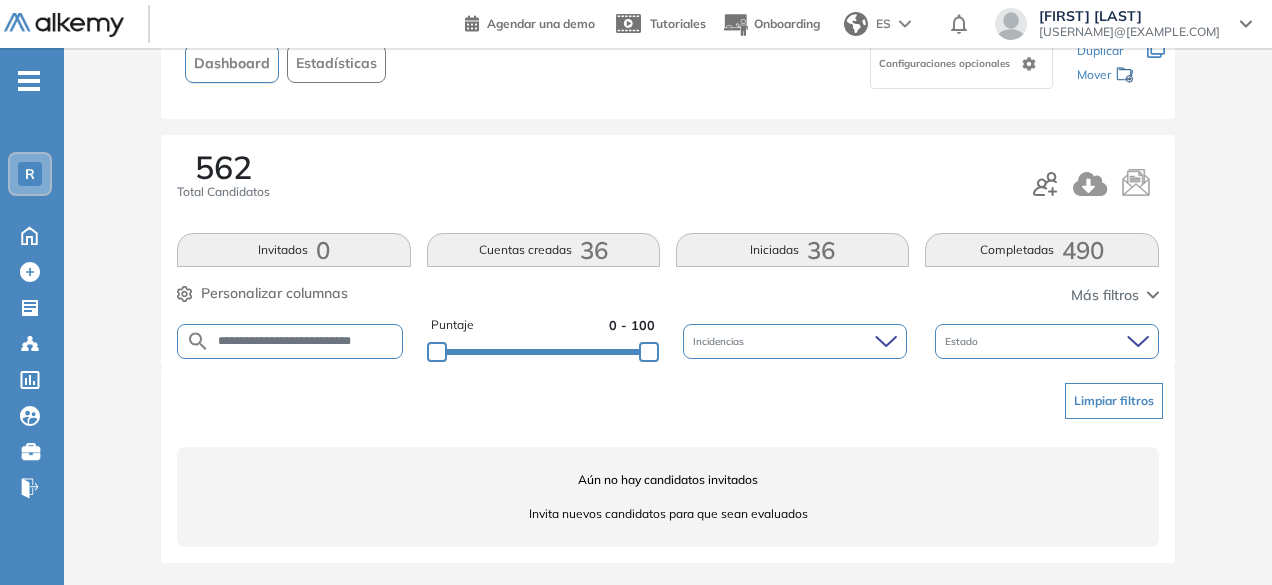 scroll, scrollTop: 0, scrollLeft: 4, axis: horizontal 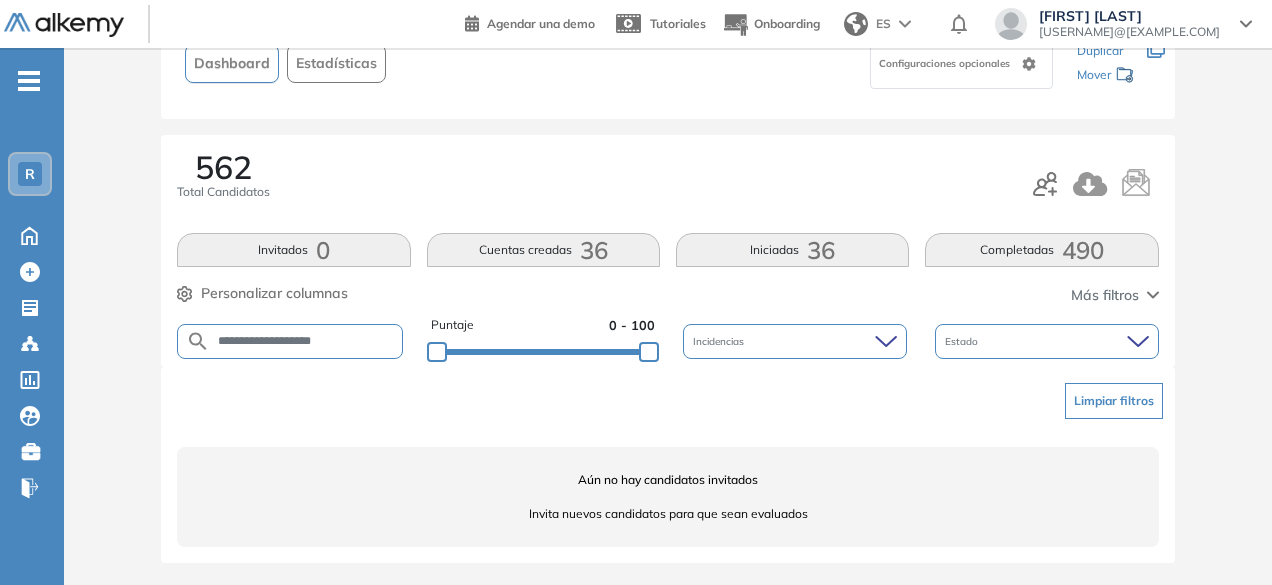 drag, startPoint x: 260, startPoint y: 333, endPoint x: 164, endPoint y: 309, distance: 98.95454 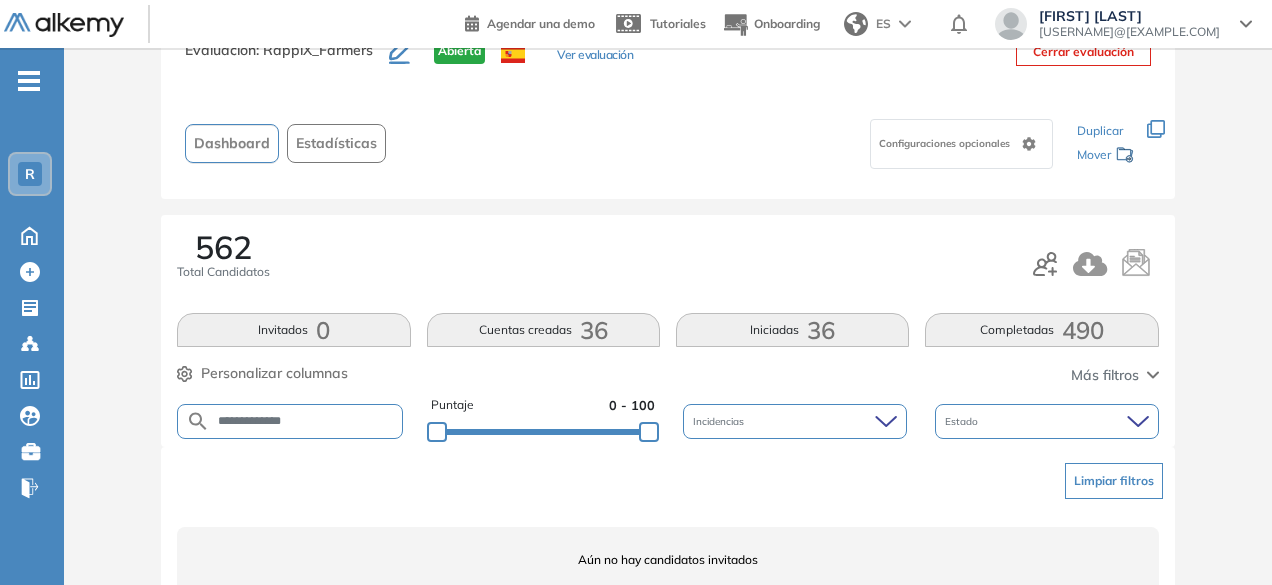 scroll, scrollTop: 154, scrollLeft: 0, axis: vertical 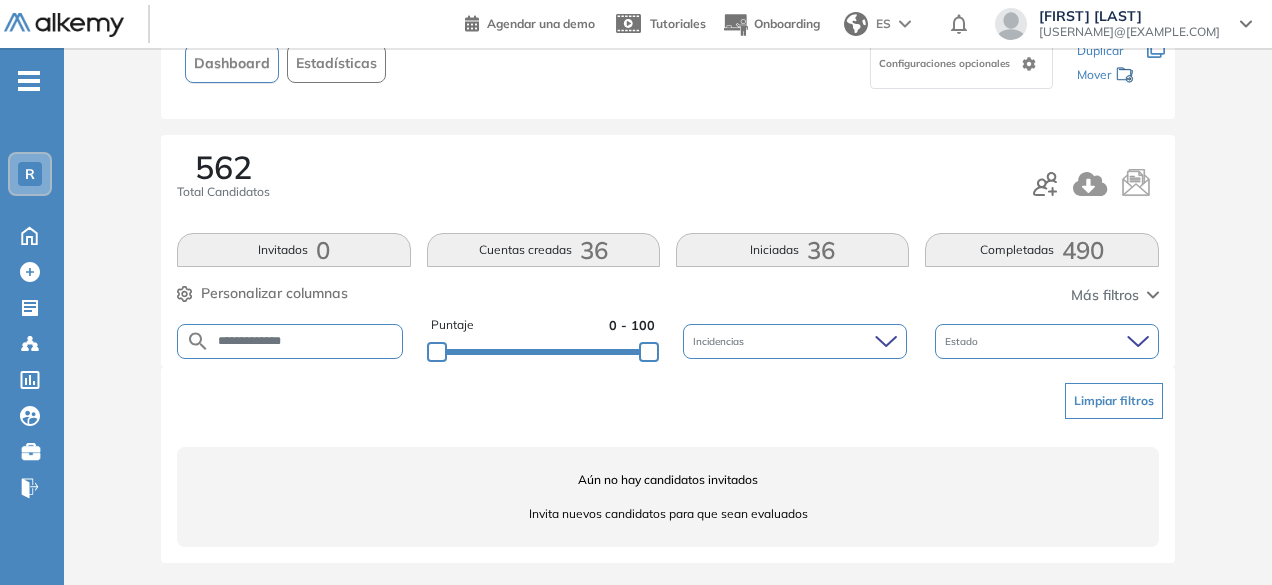 click on "**********" at bounding box center (306, 341) 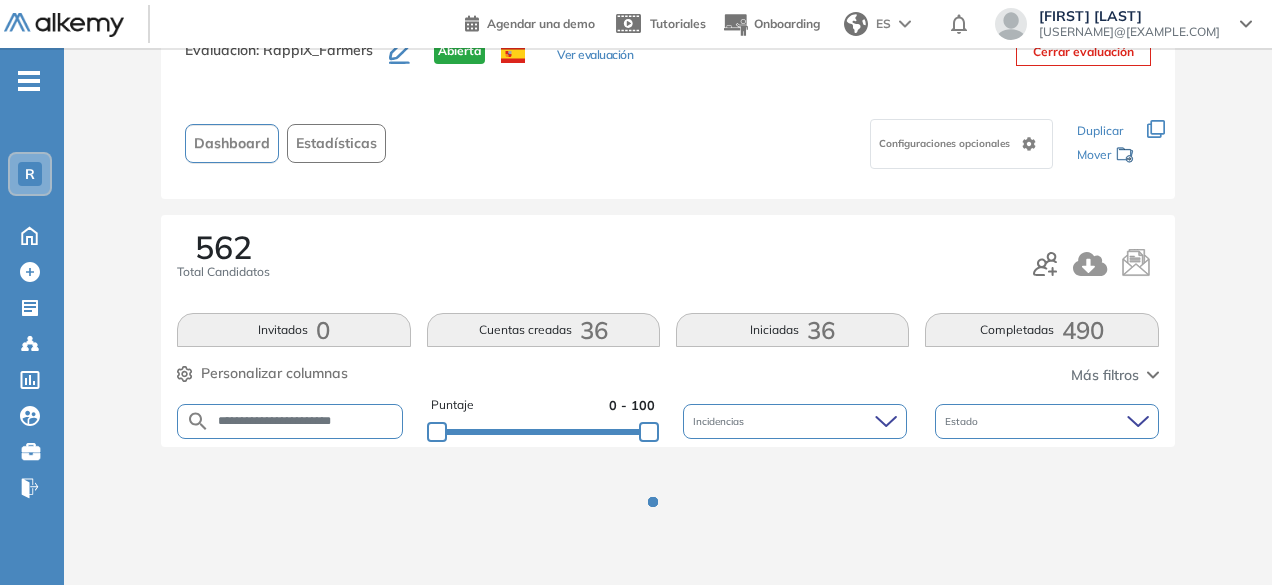 scroll, scrollTop: 154, scrollLeft: 0, axis: vertical 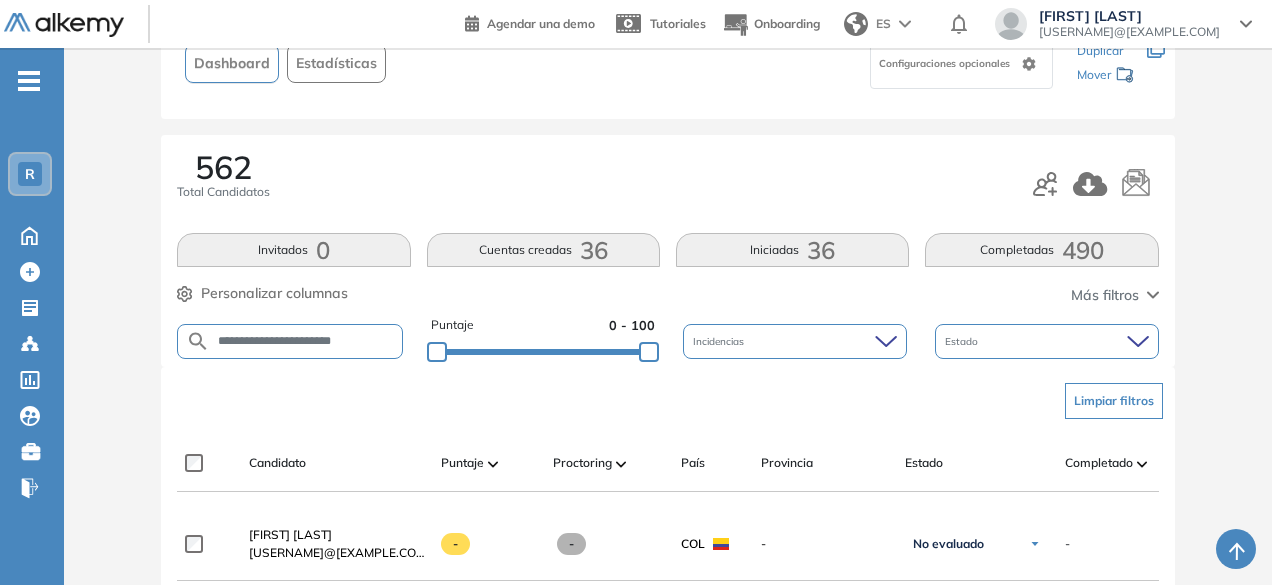 drag, startPoint x: 299, startPoint y: 347, endPoint x: 294, endPoint y: 337, distance: 11.18034 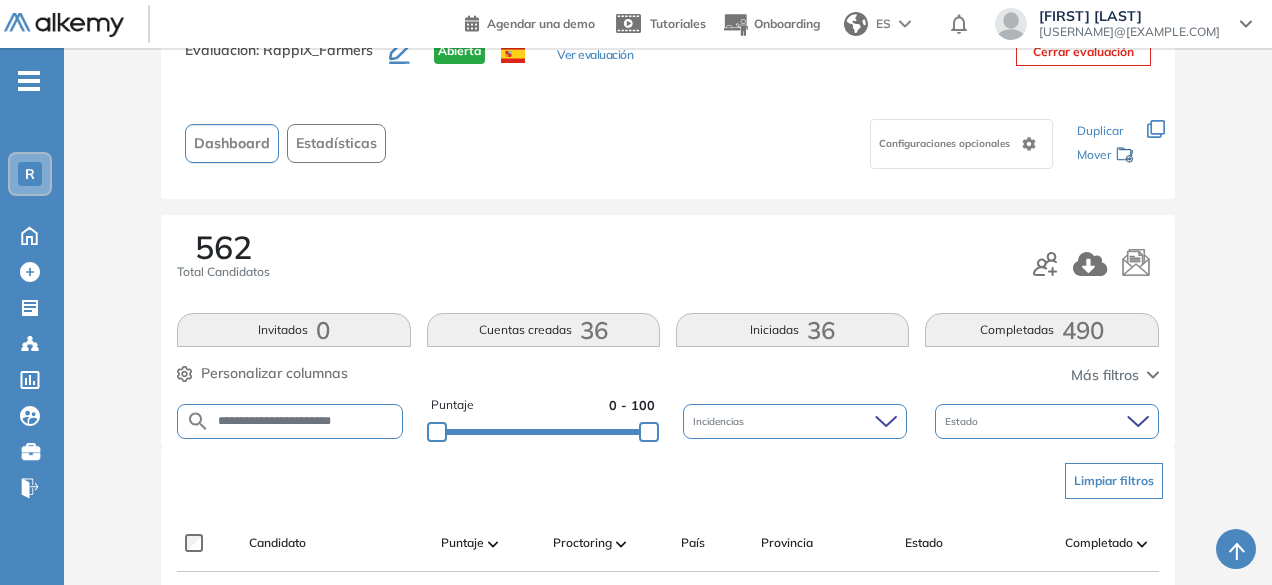 scroll, scrollTop: 154, scrollLeft: 0, axis: vertical 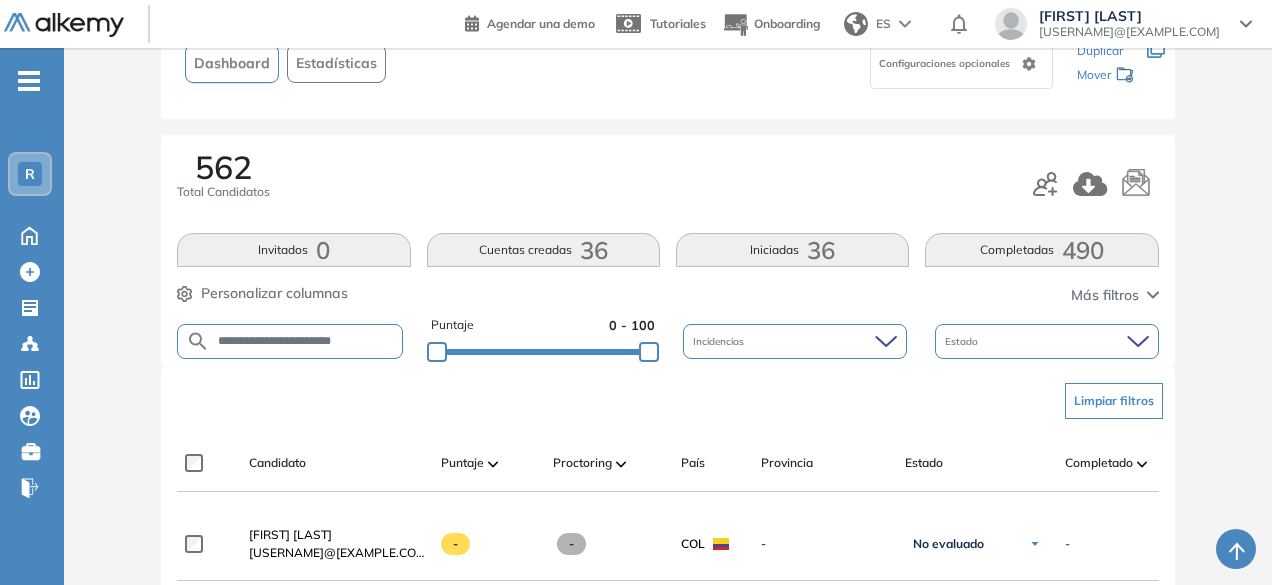 click on "**********" at bounding box center (306, 341) 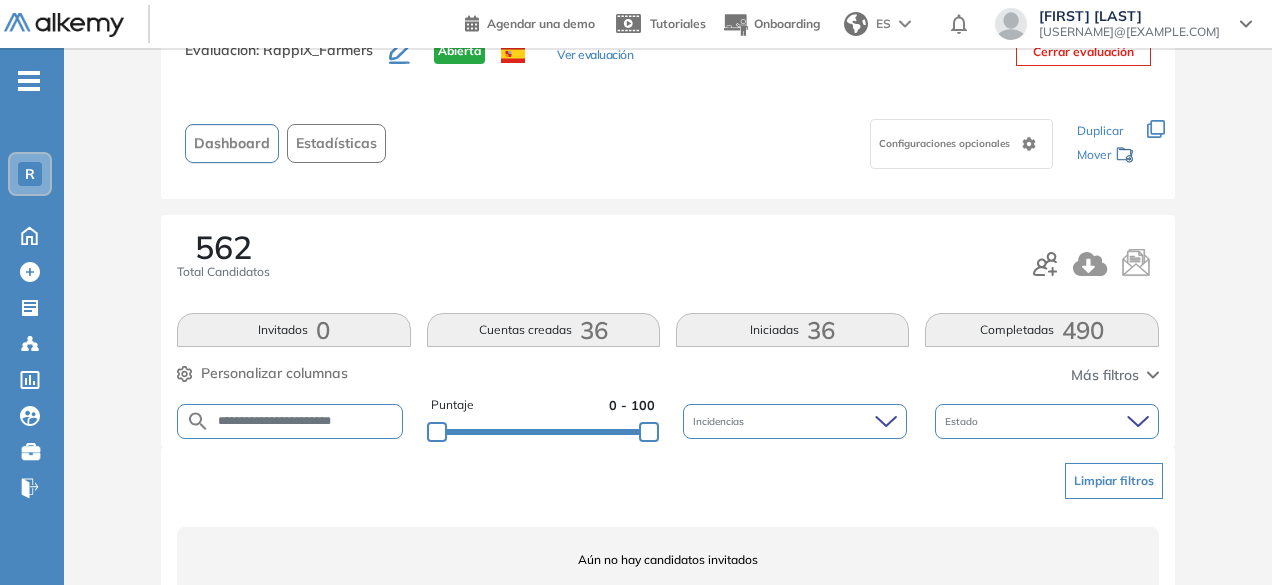 scroll, scrollTop: 154, scrollLeft: 0, axis: vertical 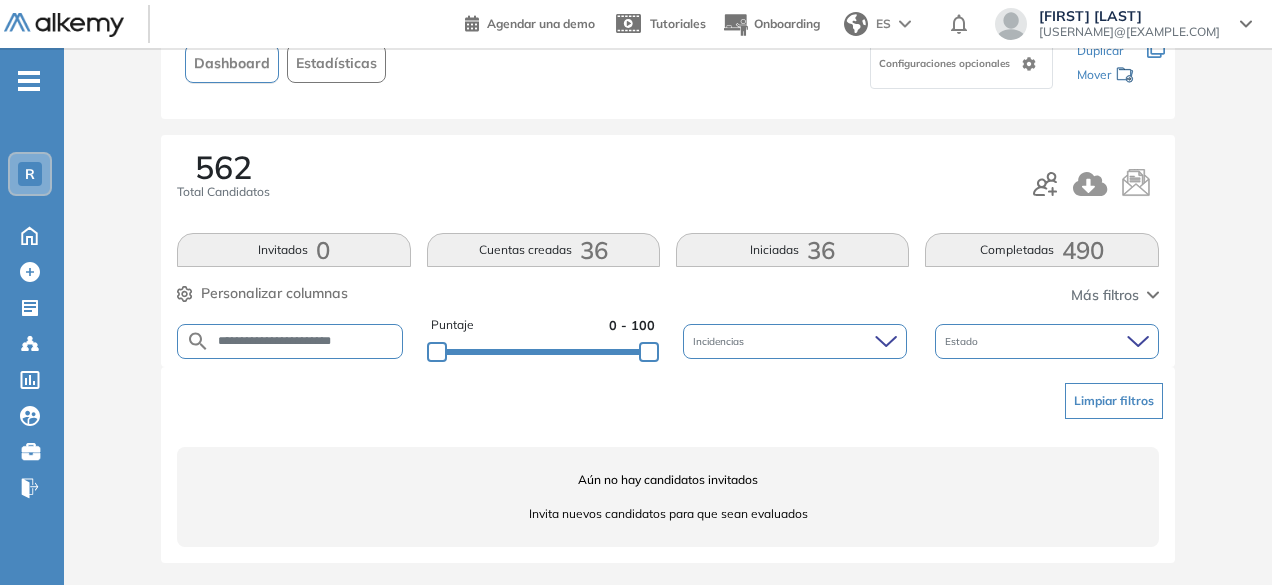 click on "**********" at bounding box center (306, 341) 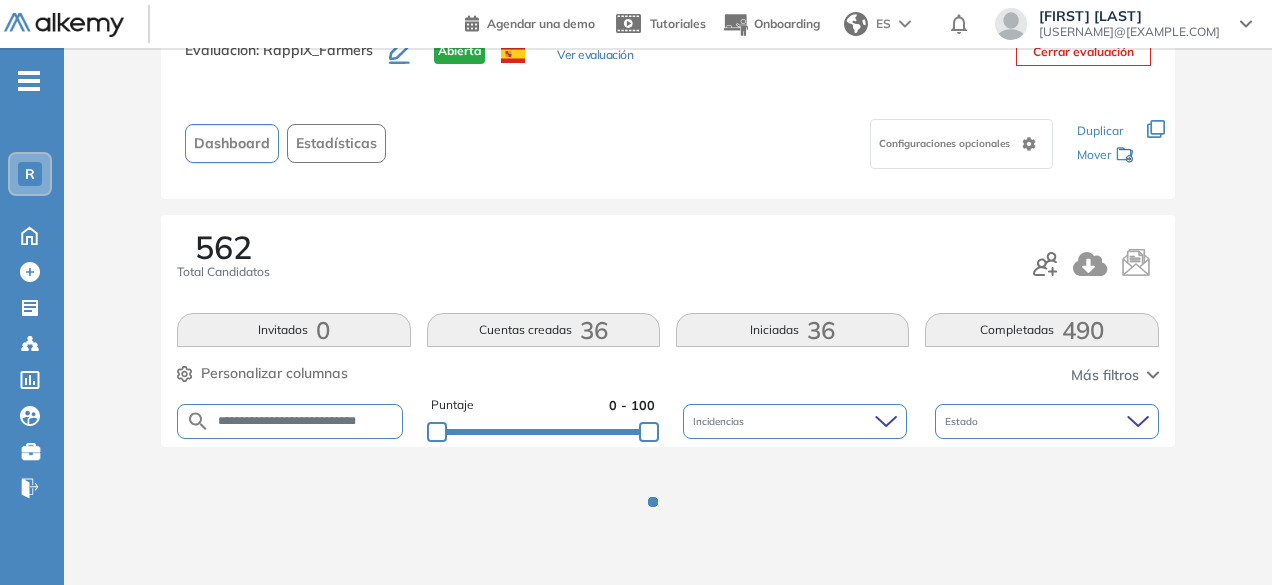 scroll, scrollTop: 154, scrollLeft: 0, axis: vertical 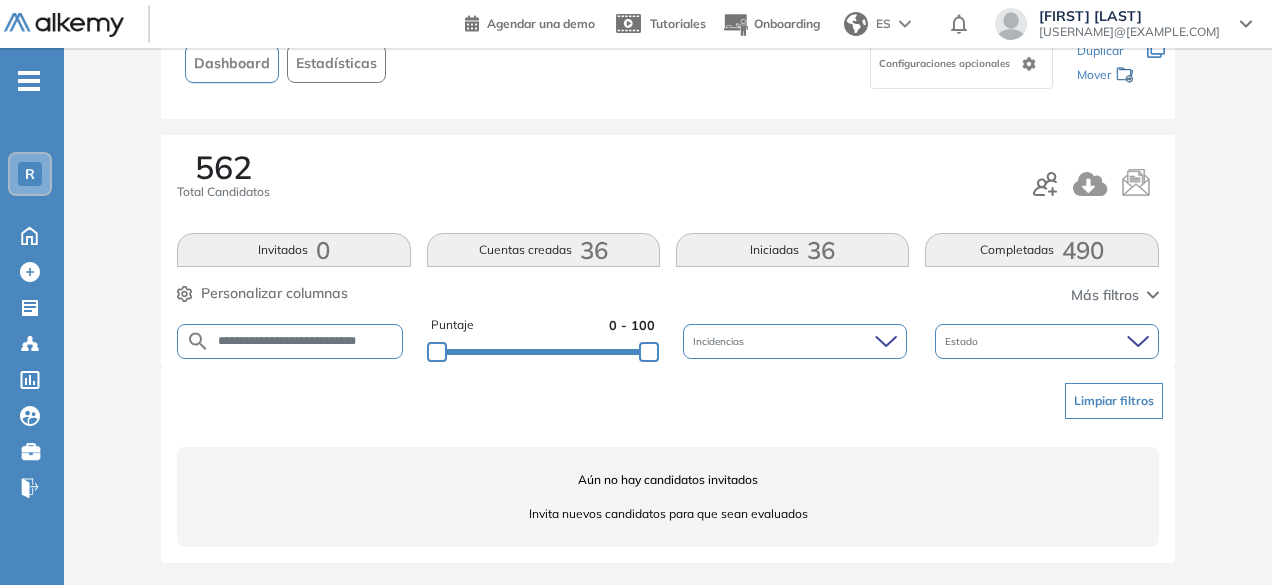 click on "**********" at bounding box center (306, 341) 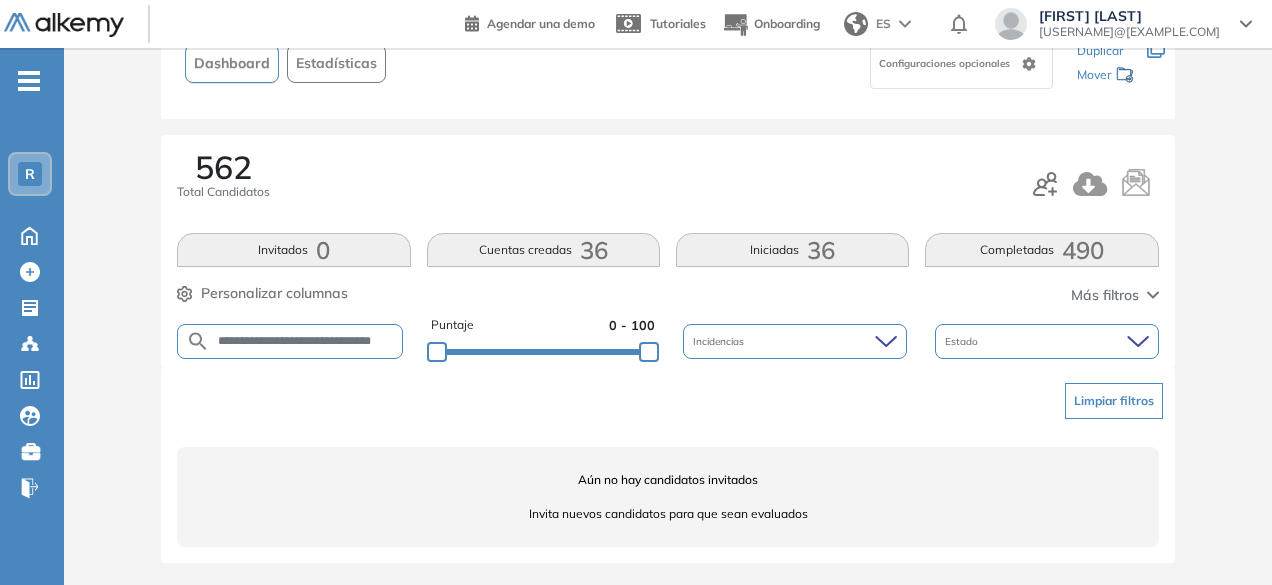 scroll, scrollTop: 0, scrollLeft: 29, axis: horizontal 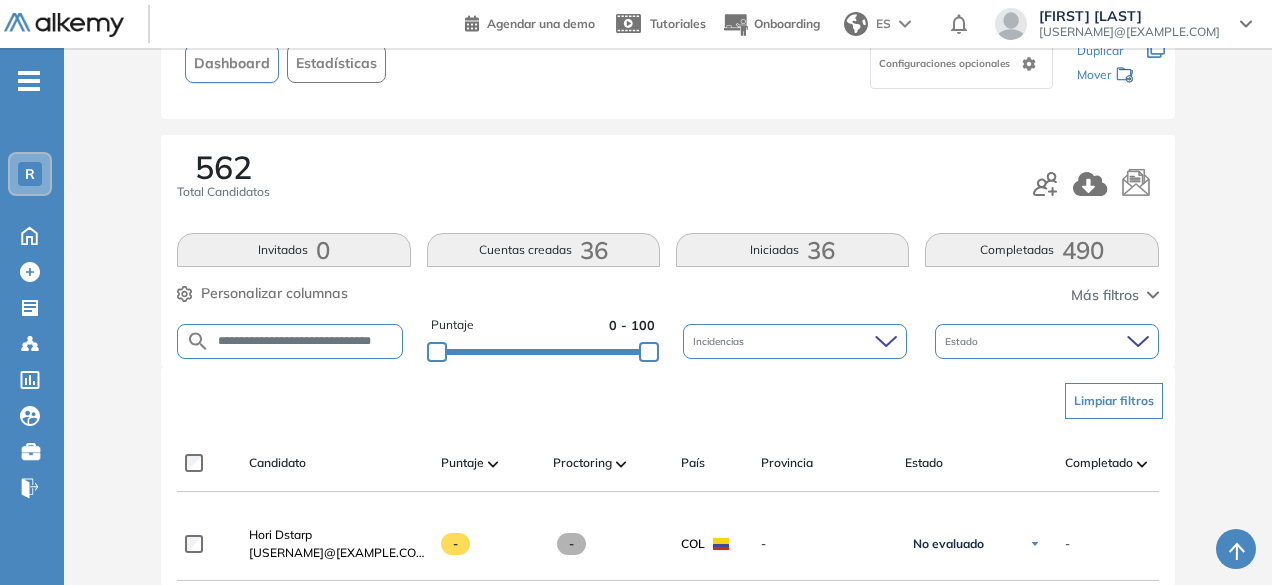 click on "**********" at bounding box center (306, 341) 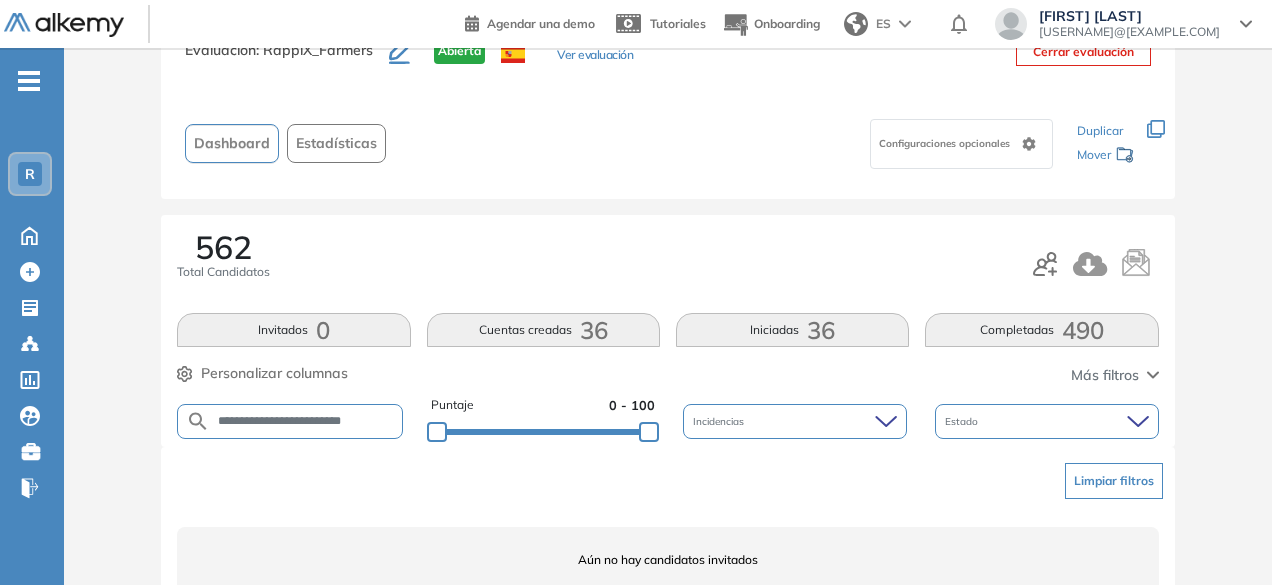 scroll, scrollTop: 154, scrollLeft: 0, axis: vertical 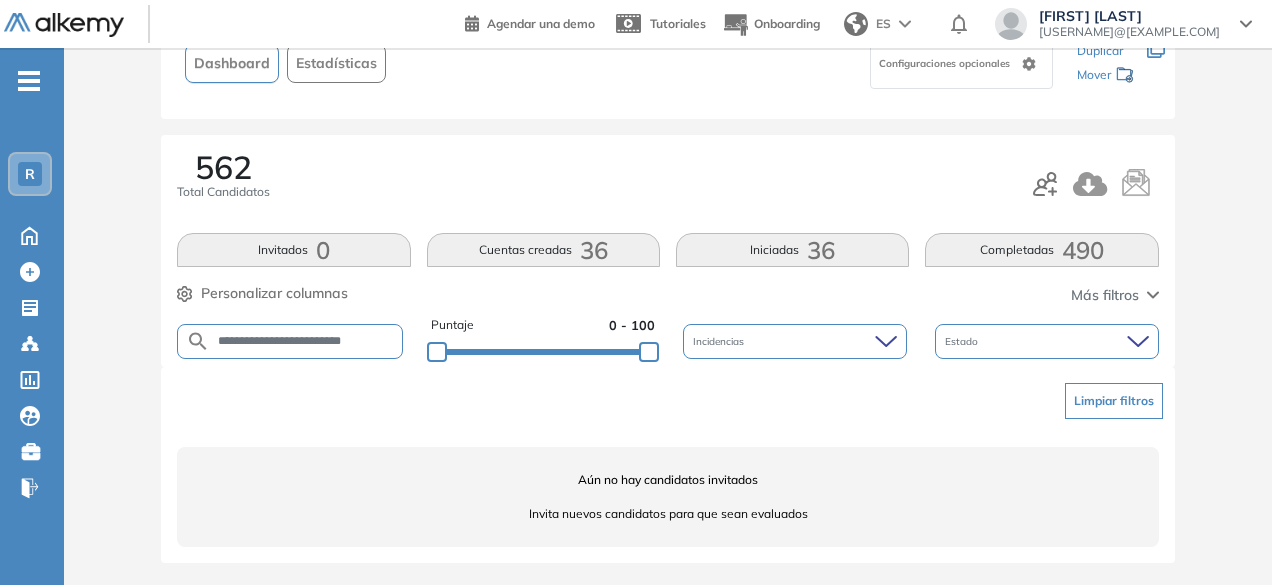 click on "**********" at bounding box center (306, 341) 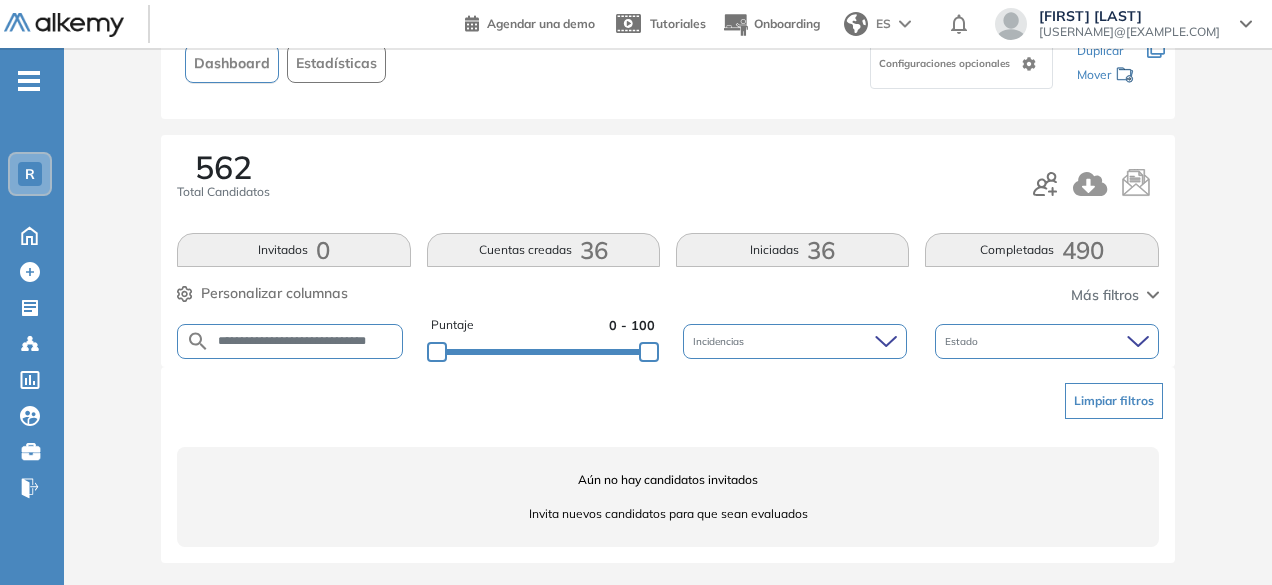 scroll, scrollTop: 0, scrollLeft: 12, axis: horizontal 